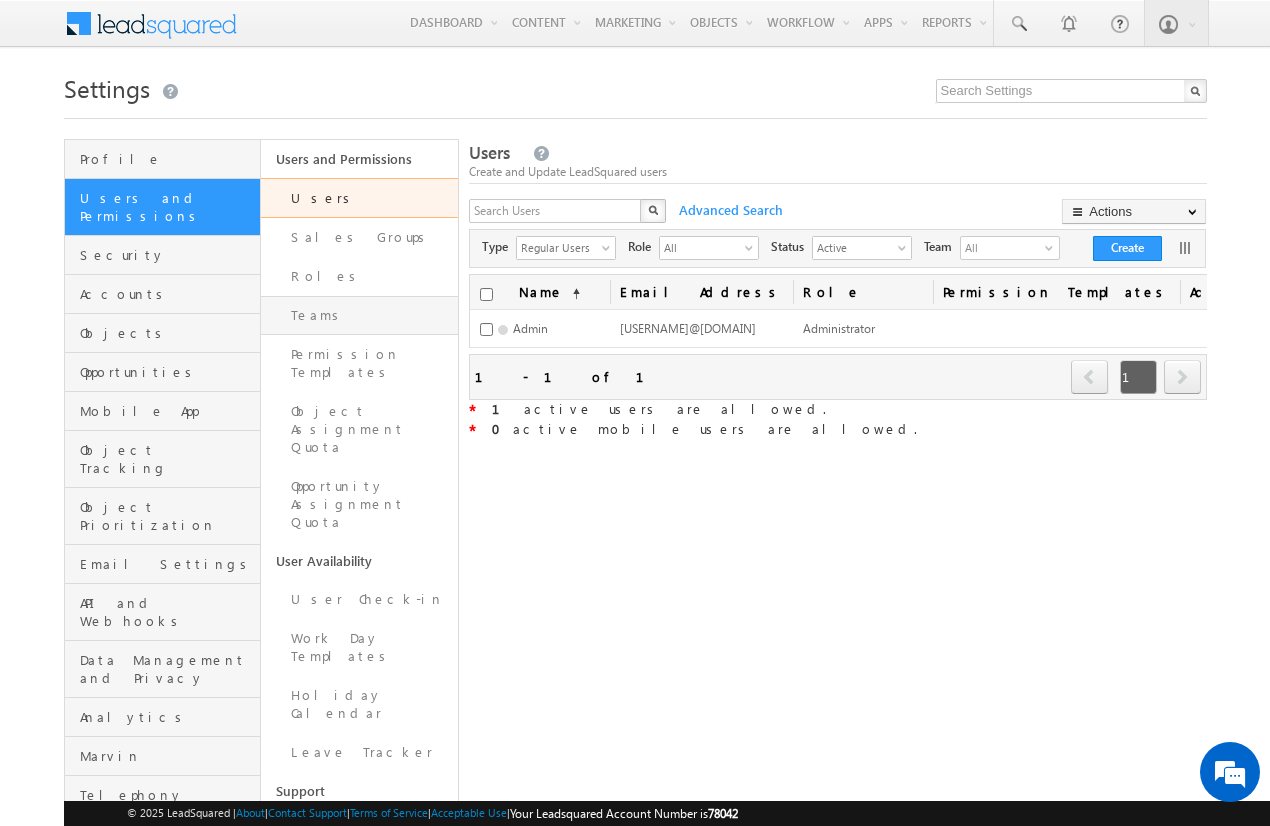 scroll, scrollTop: 0, scrollLeft: 0, axis: both 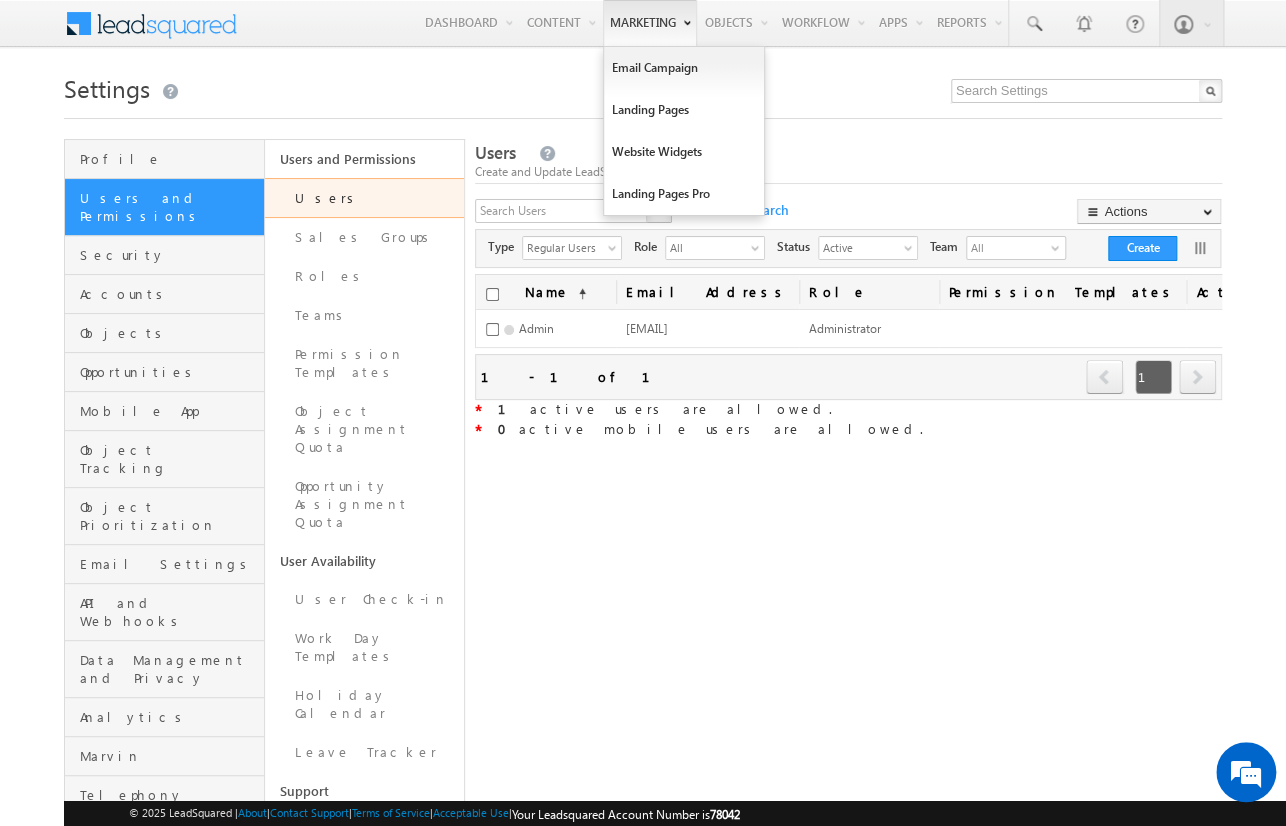 click on "Marketing" at bounding box center [650, 23] 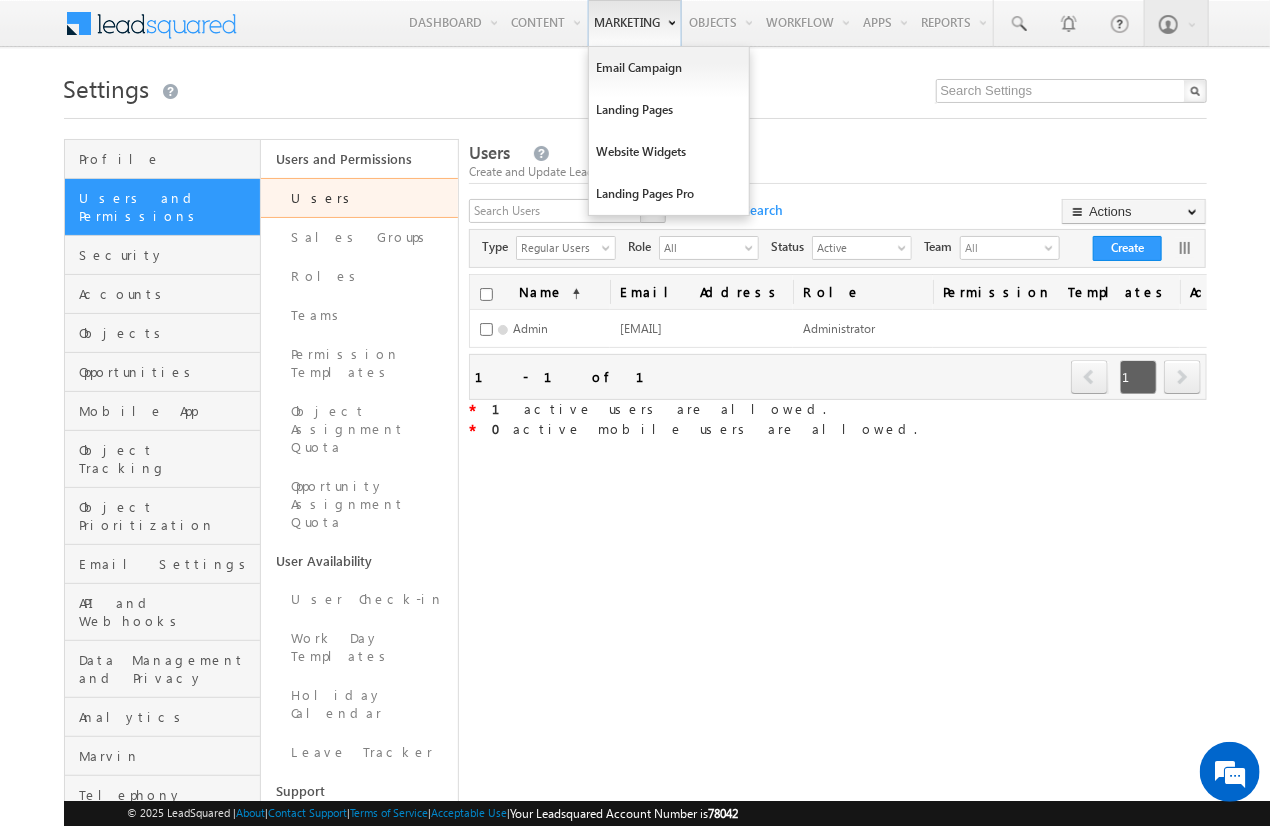 click on "Marketing" at bounding box center [635, 23] 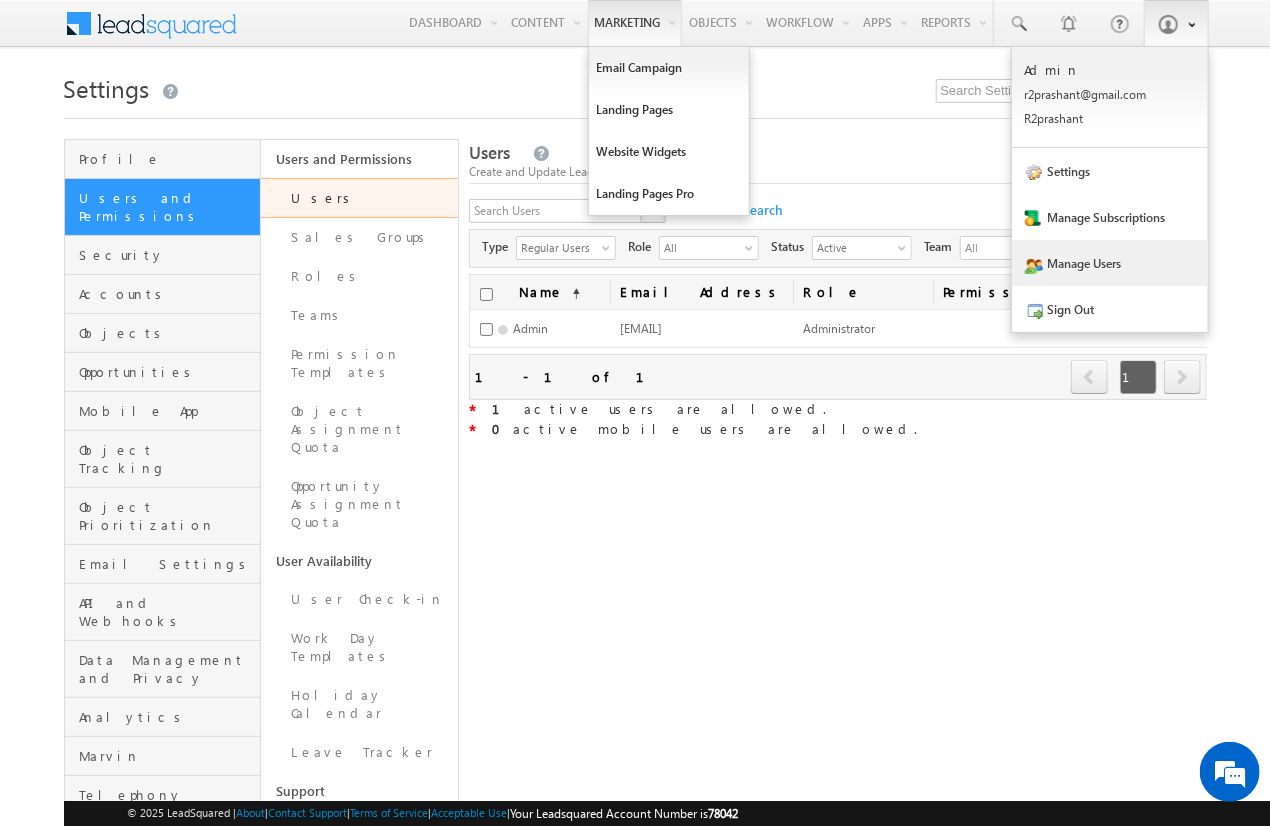 click at bounding box center [1168, 24] 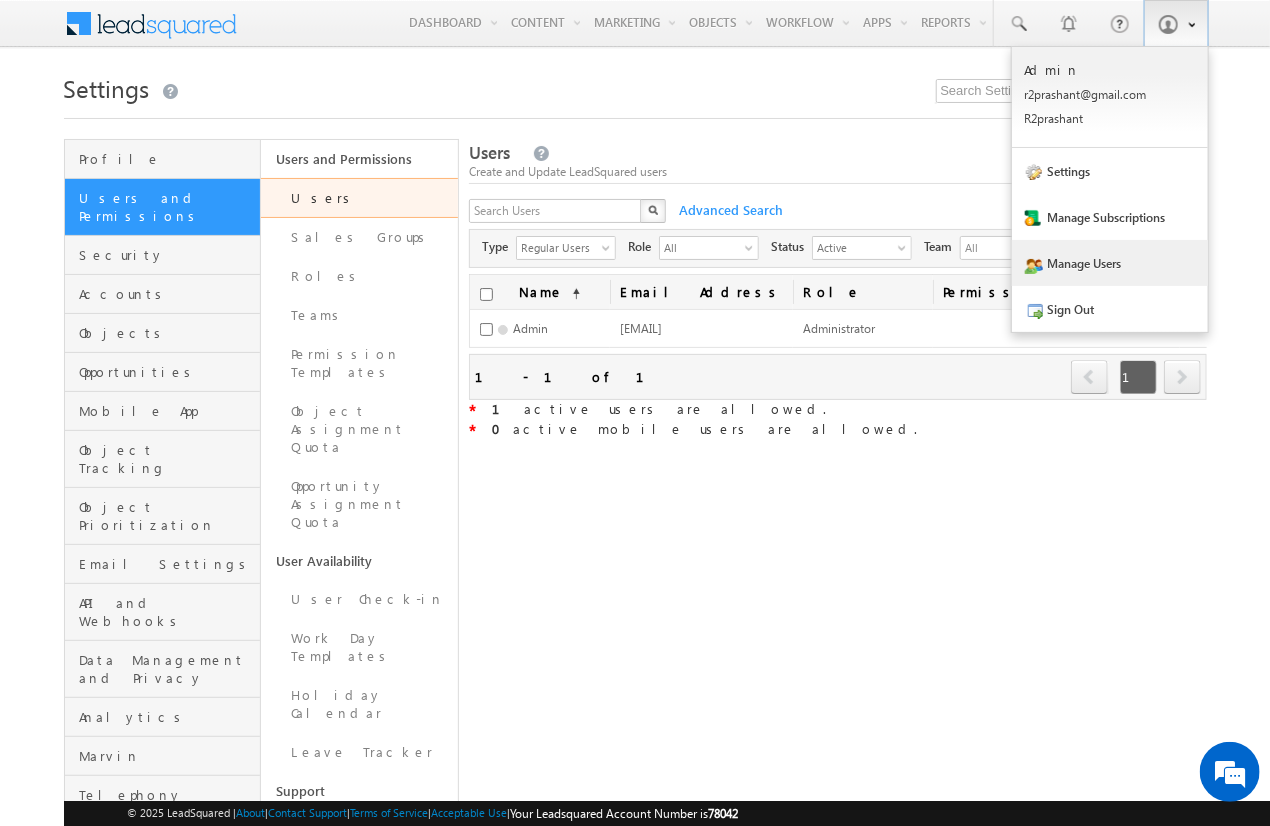 click at bounding box center (1168, 24) 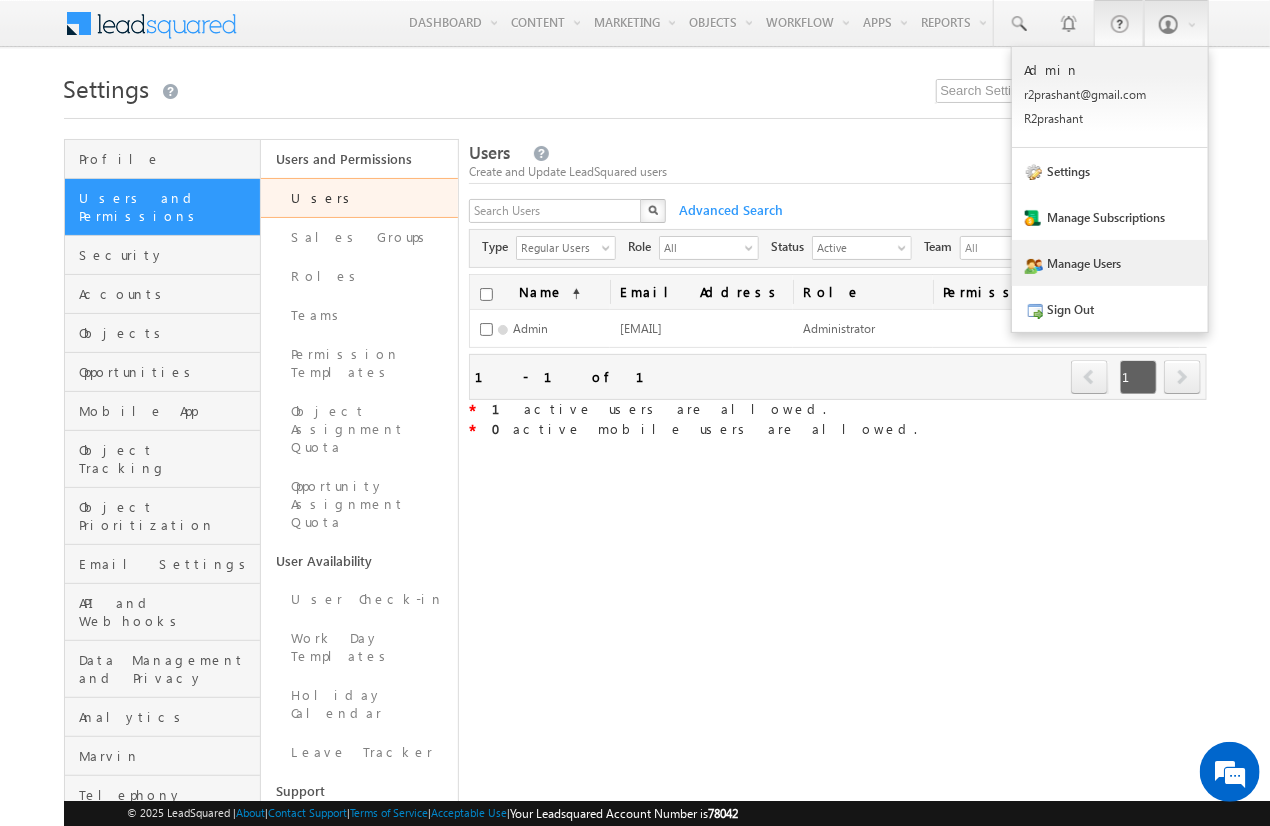 click at bounding box center (1119, 23) 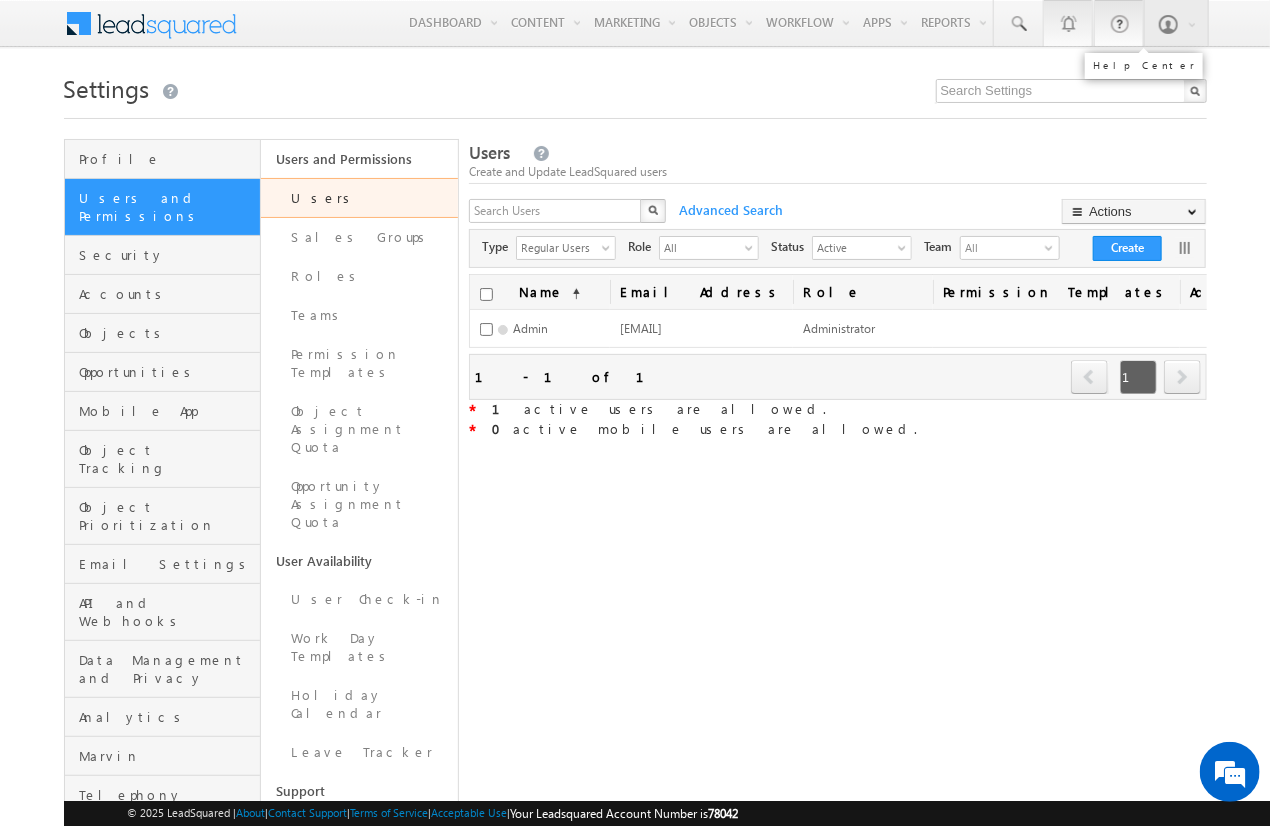 click at bounding box center (1068, 23) 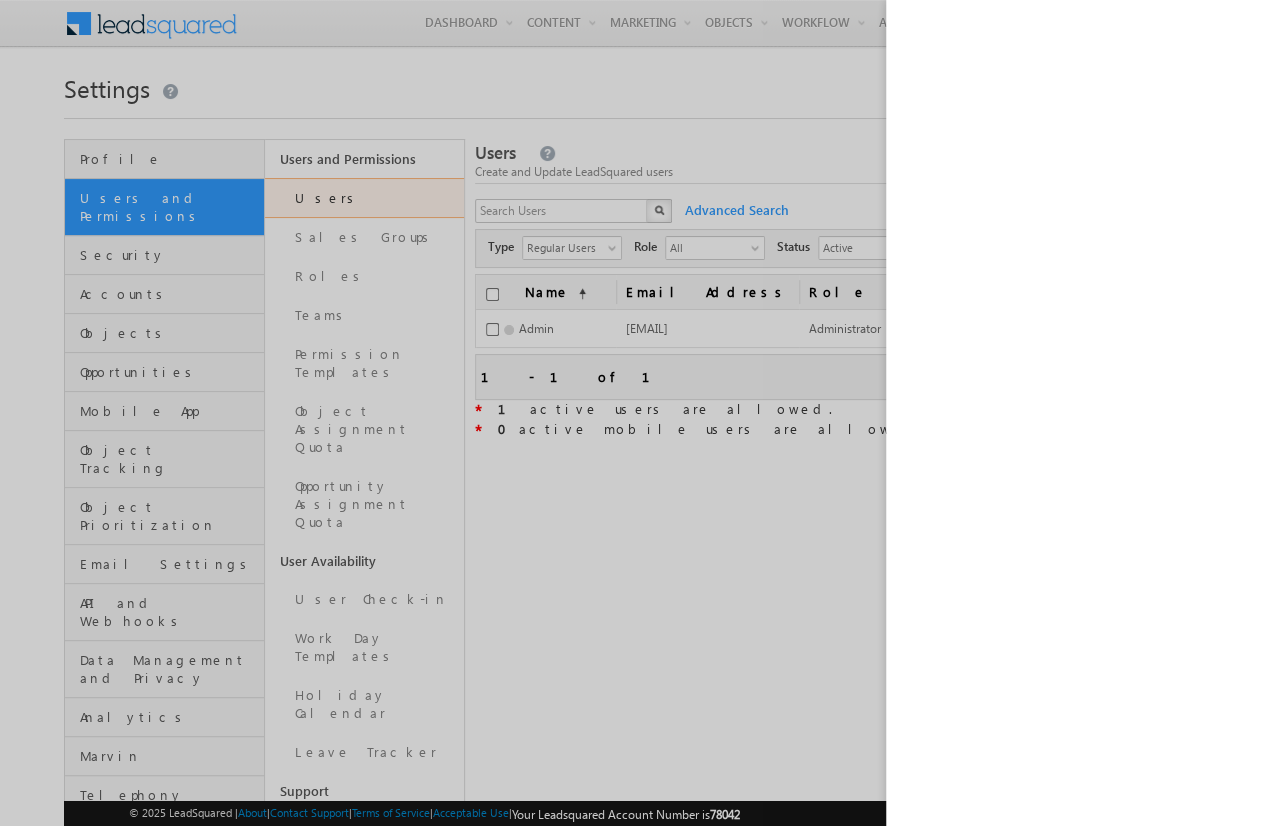scroll, scrollTop: 12, scrollLeft: 0, axis: vertical 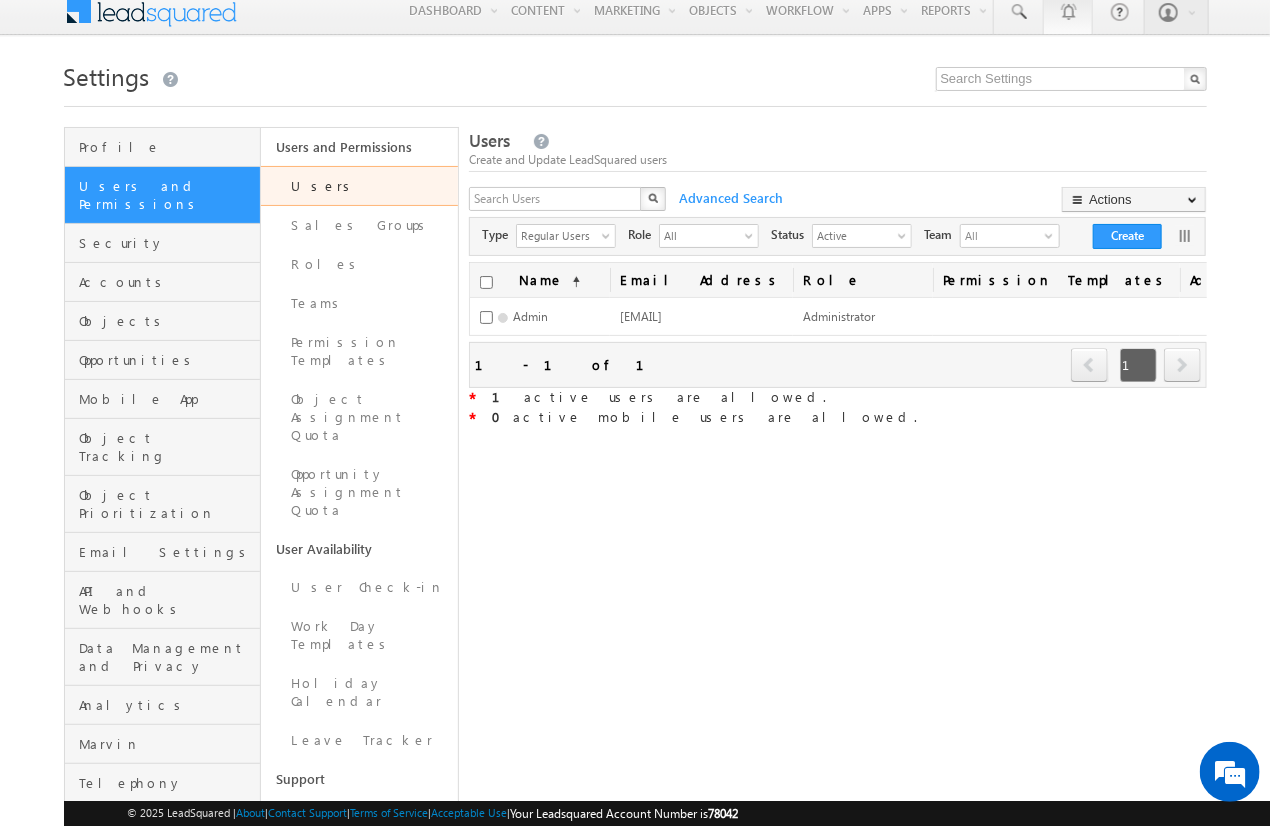 click at bounding box center [1068, 11] 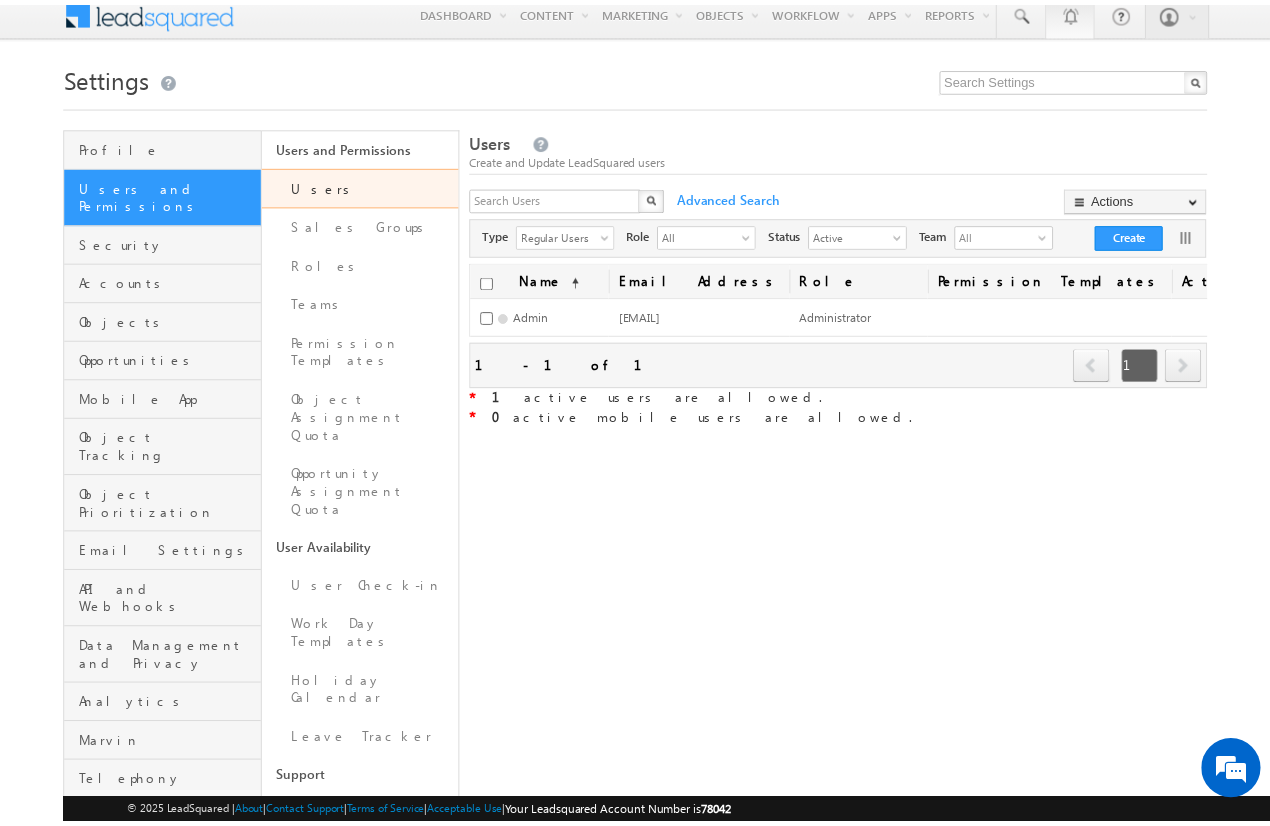 scroll, scrollTop: 0, scrollLeft: 0, axis: both 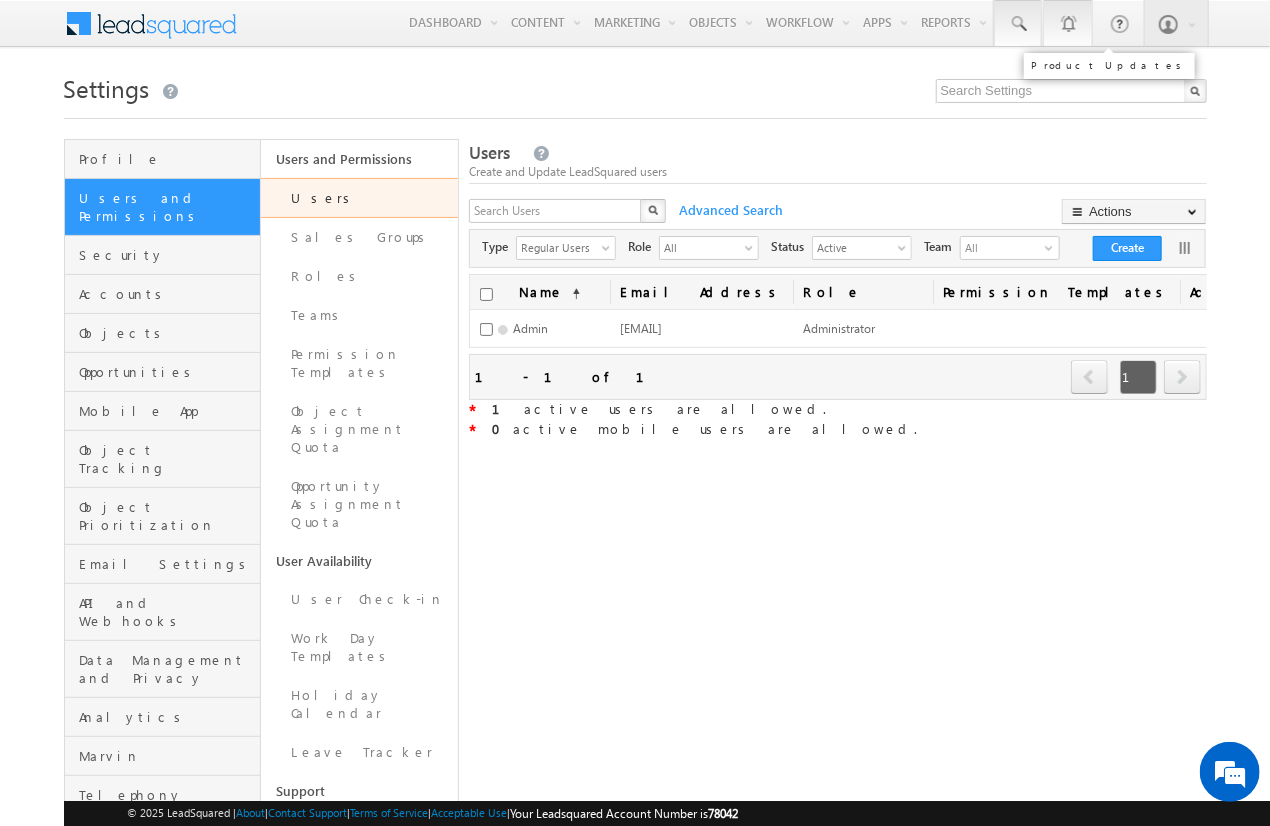 click at bounding box center [1018, 24] 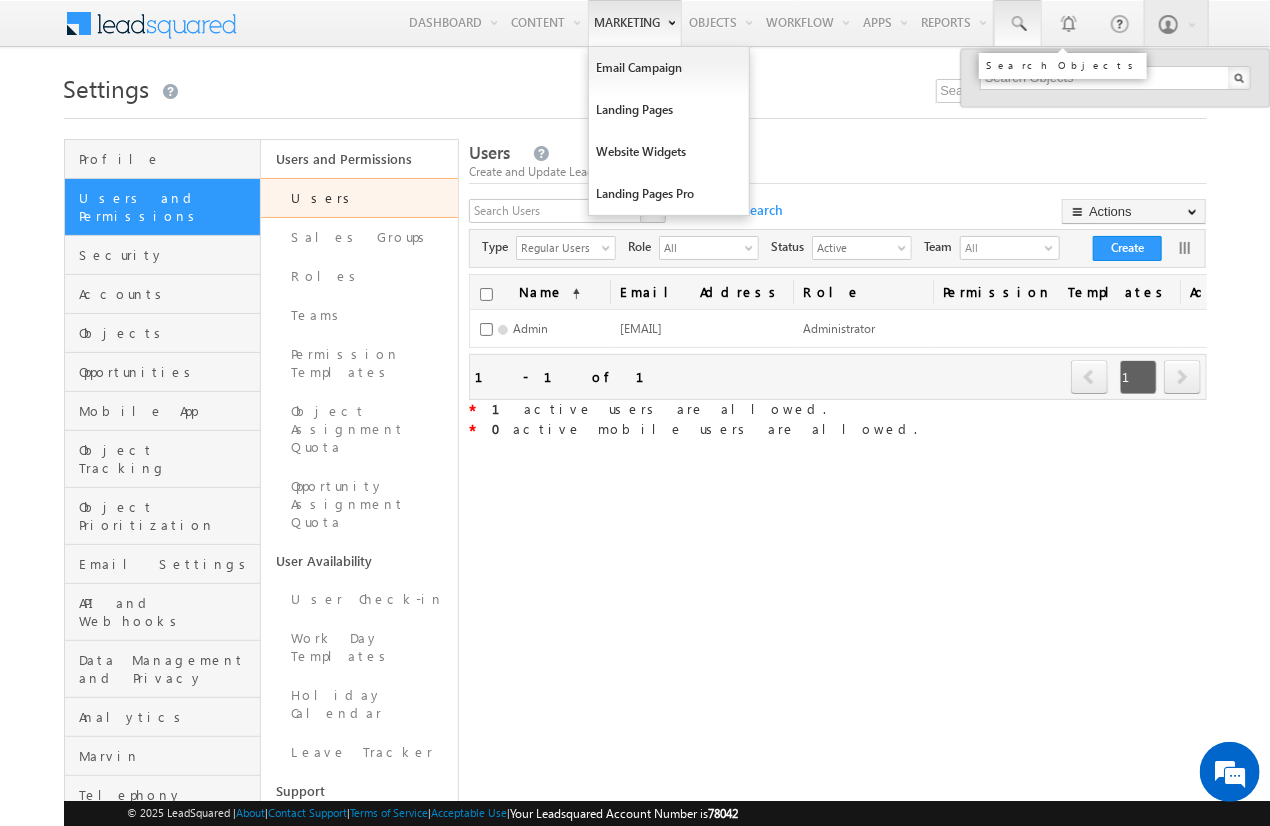 click on "Marketing" at bounding box center [635, 23] 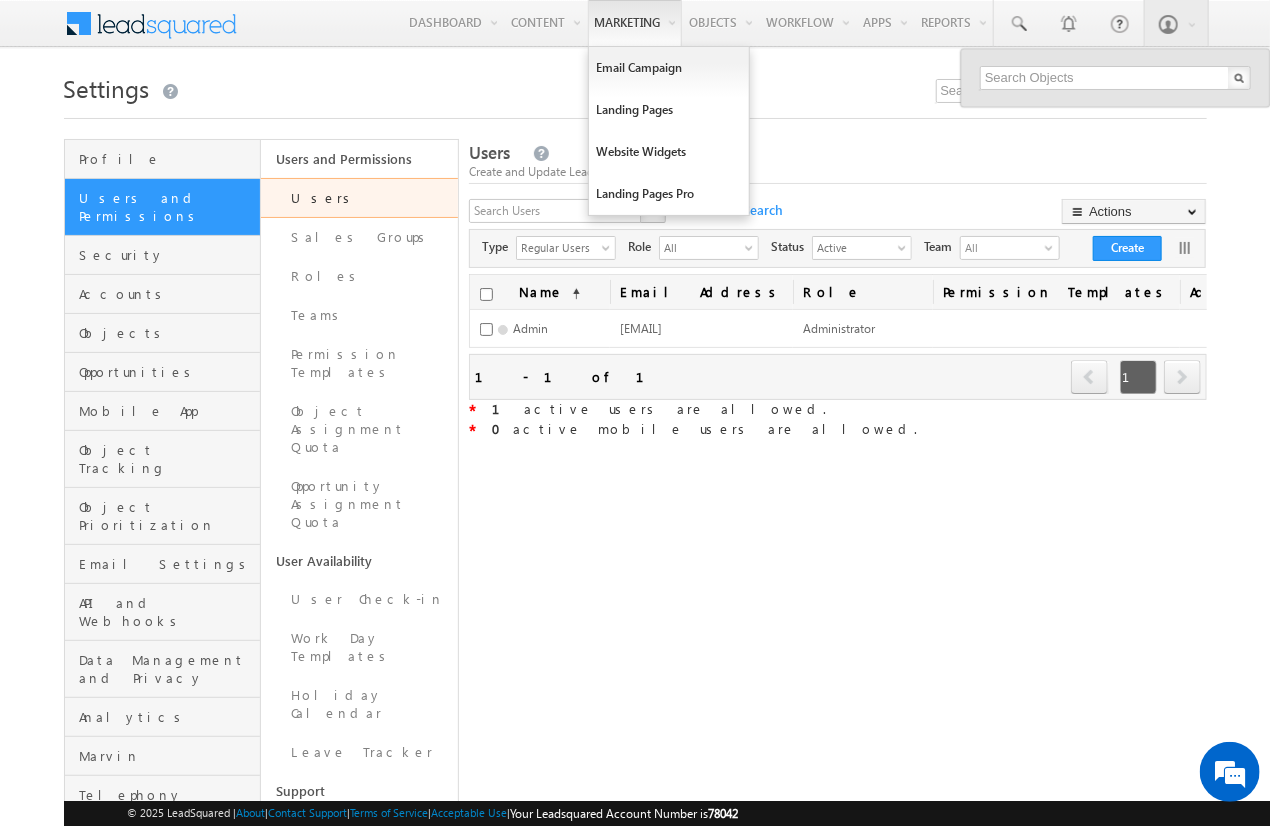 click on "Users
Create and Update LeadSquared users
X
Advanced Search
Actions Import Users Update via CSV Export Users Bulk Update Connector Configure Home Page
Type" at bounding box center (837, 589) 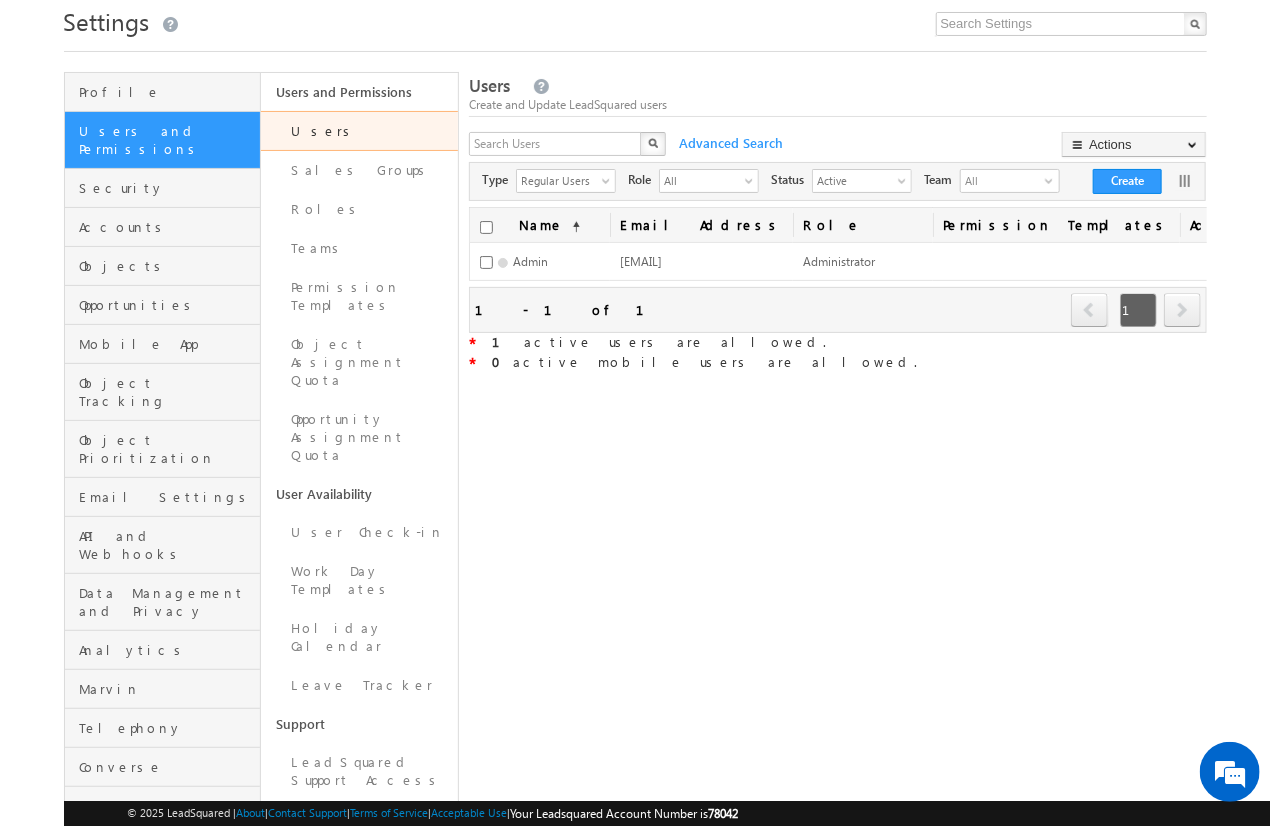 click on "Users
Create and Update LeadSquared users
X
Advanced Search
Actions Import Users Update via CSV Export Users Bulk Update Connector Configure Home Page
Type" at bounding box center (837, 522) 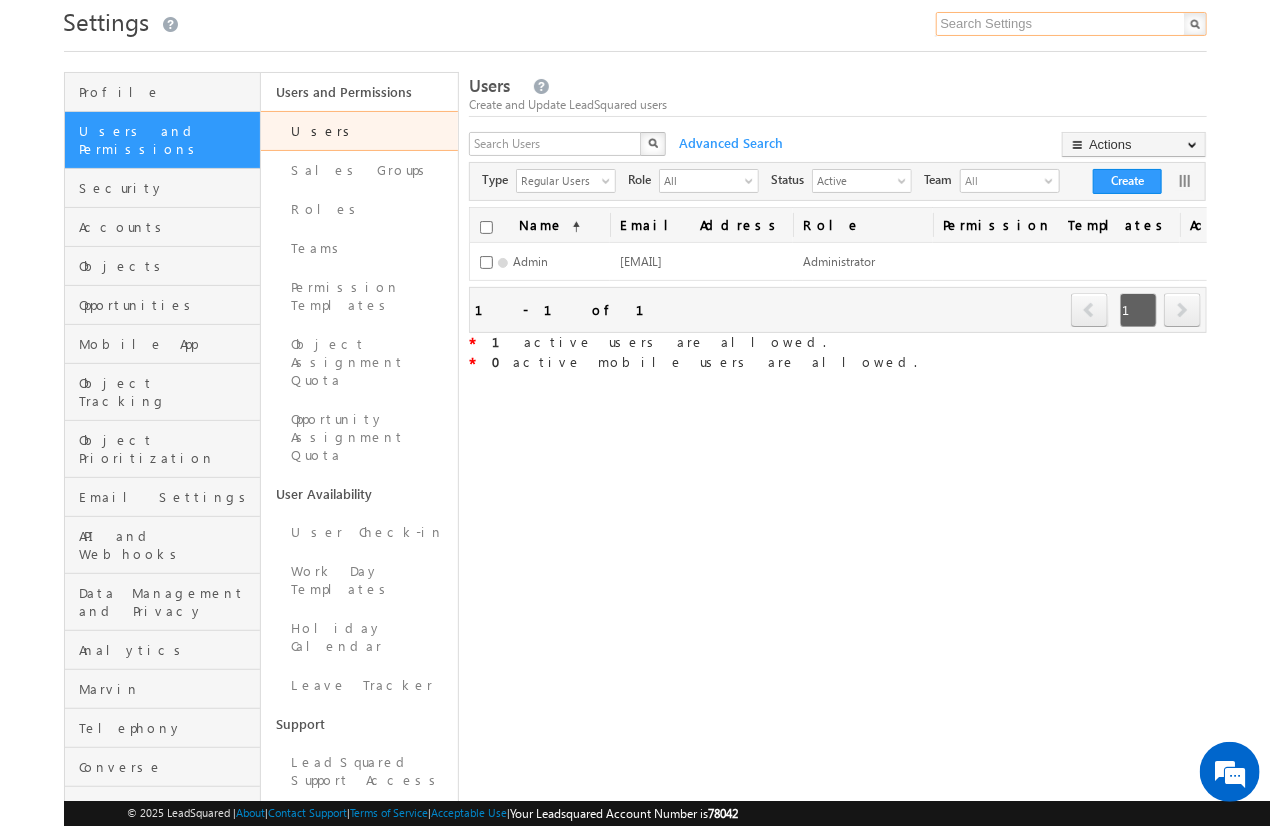 click at bounding box center [1071, 24] 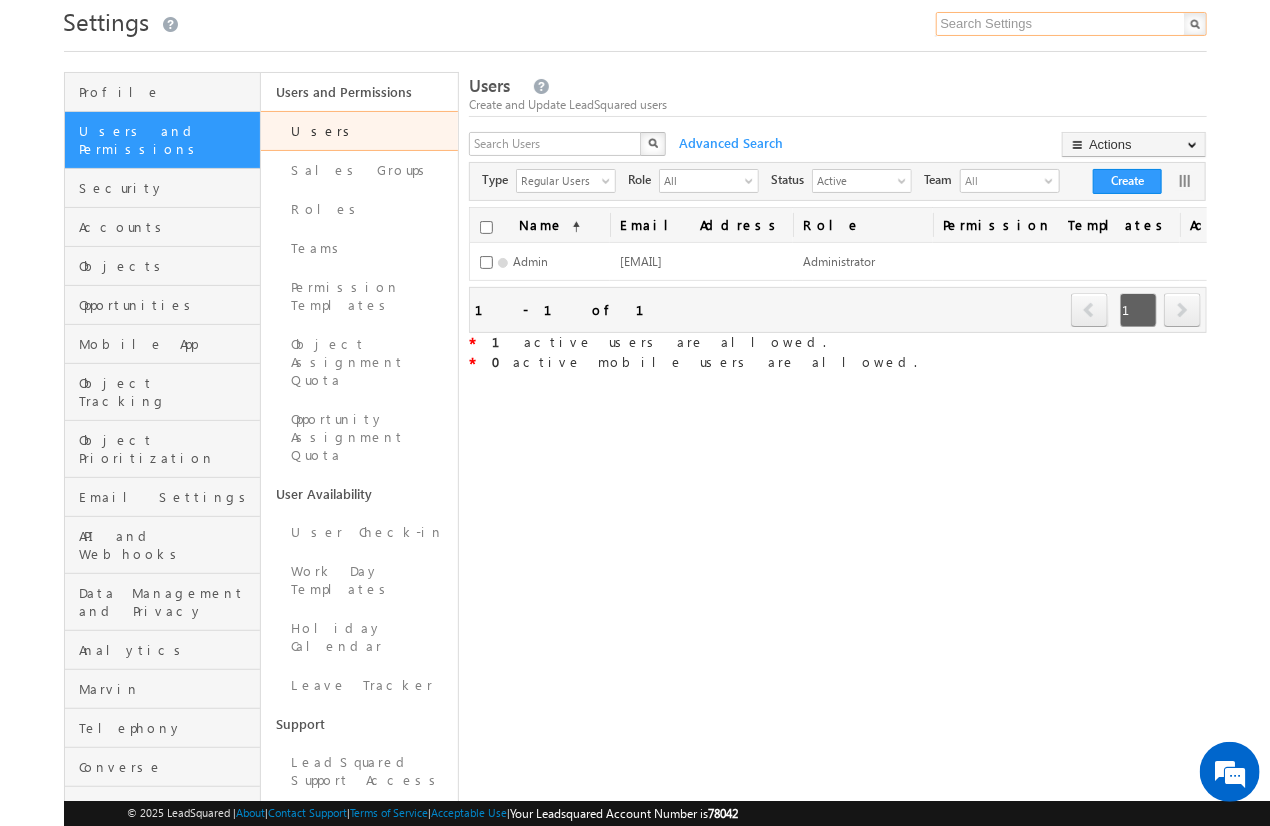 click at bounding box center [1071, 24] 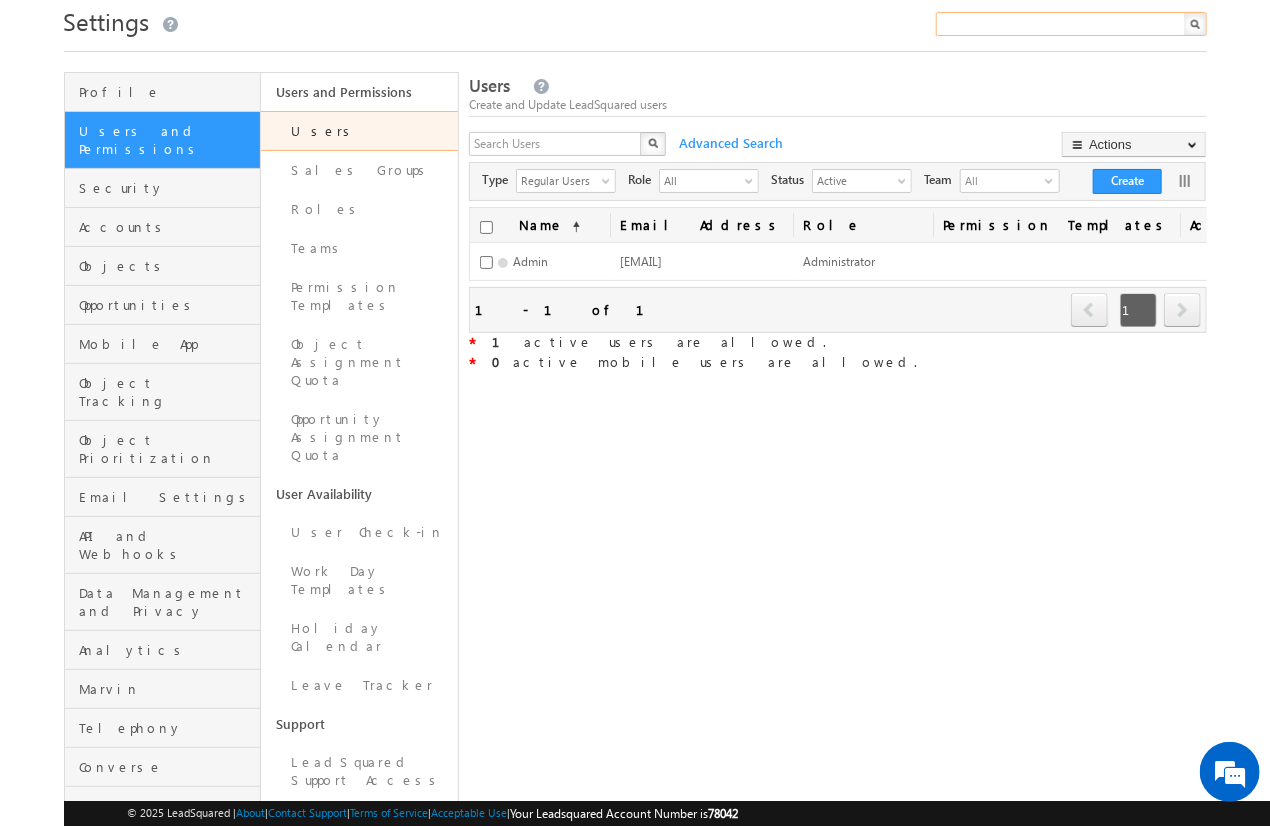 scroll, scrollTop: 0, scrollLeft: 0, axis: both 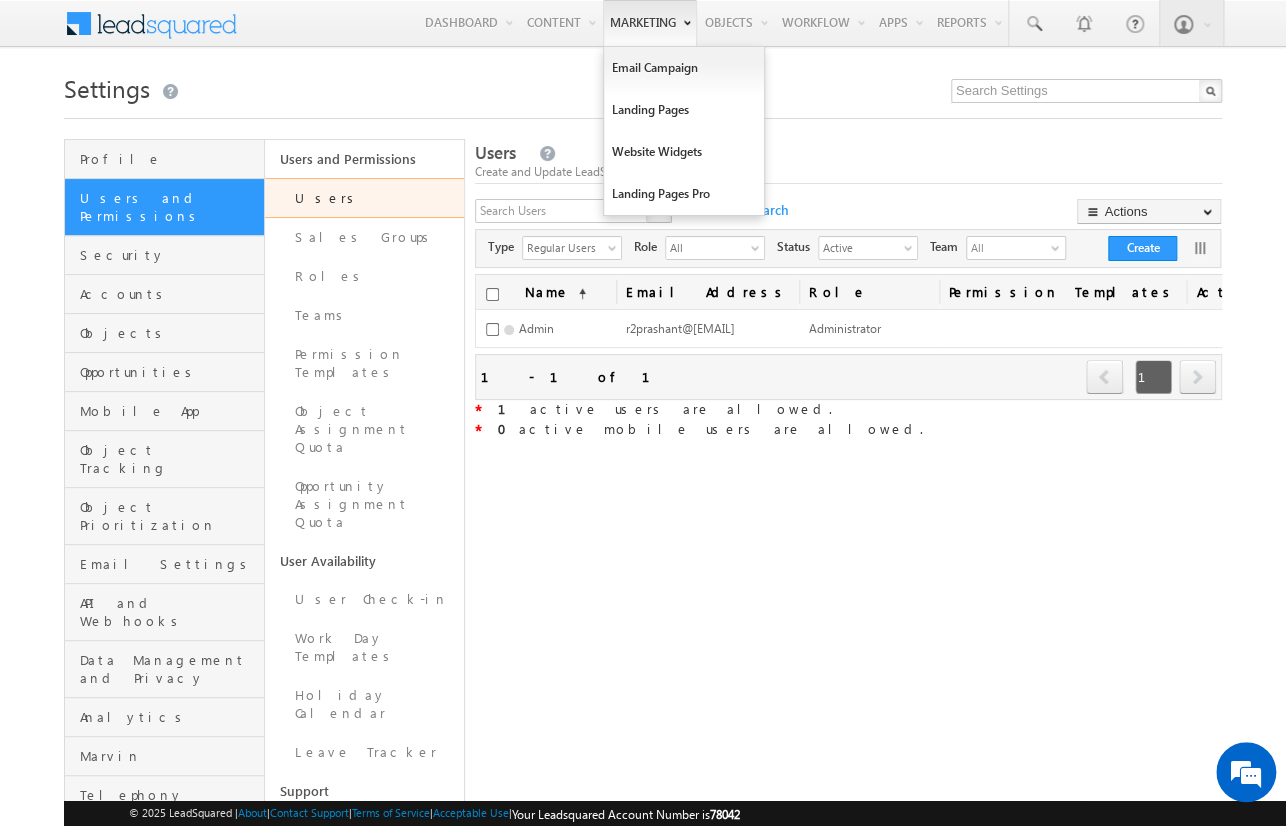 click on "Marketing" at bounding box center [650, 23] 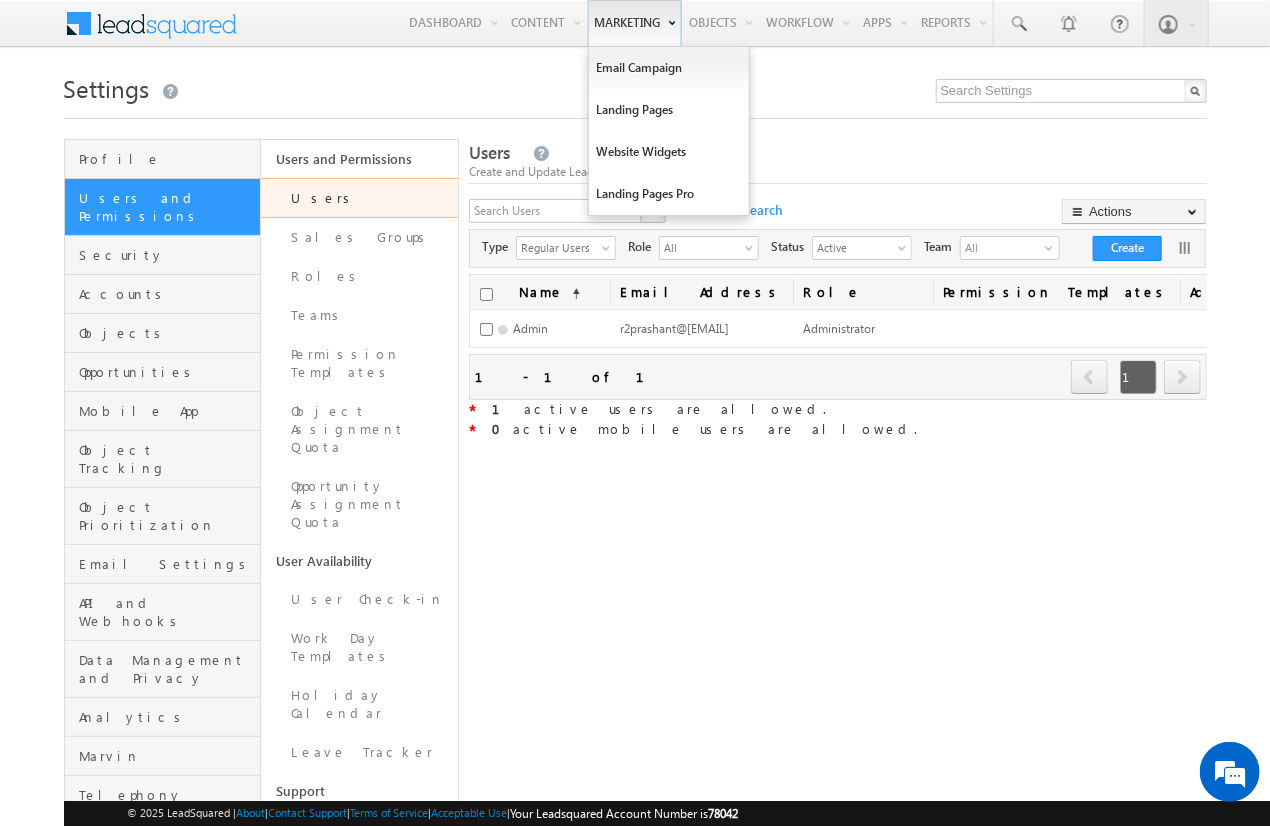 click on "Marketing" at bounding box center [635, 23] 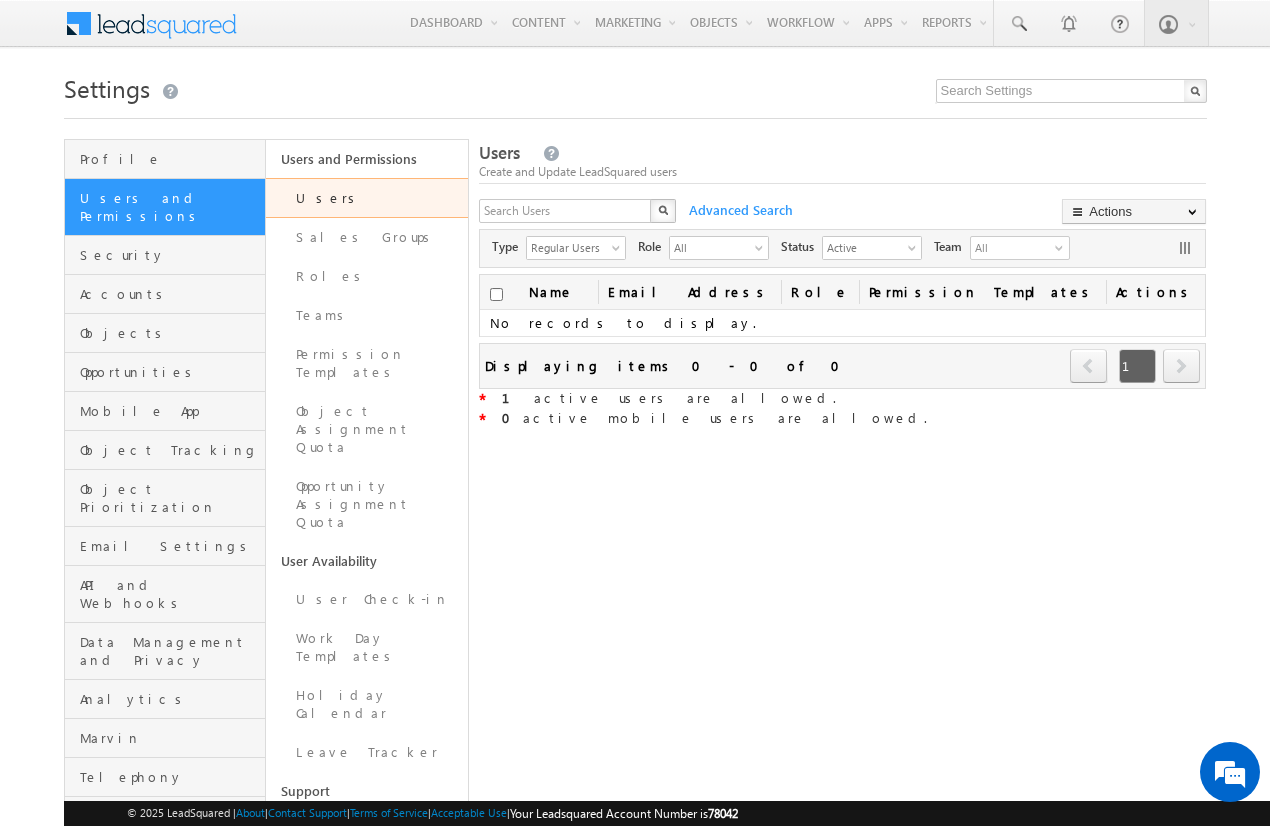 scroll, scrollTop: 0, scrollLeft: 0, axis: both 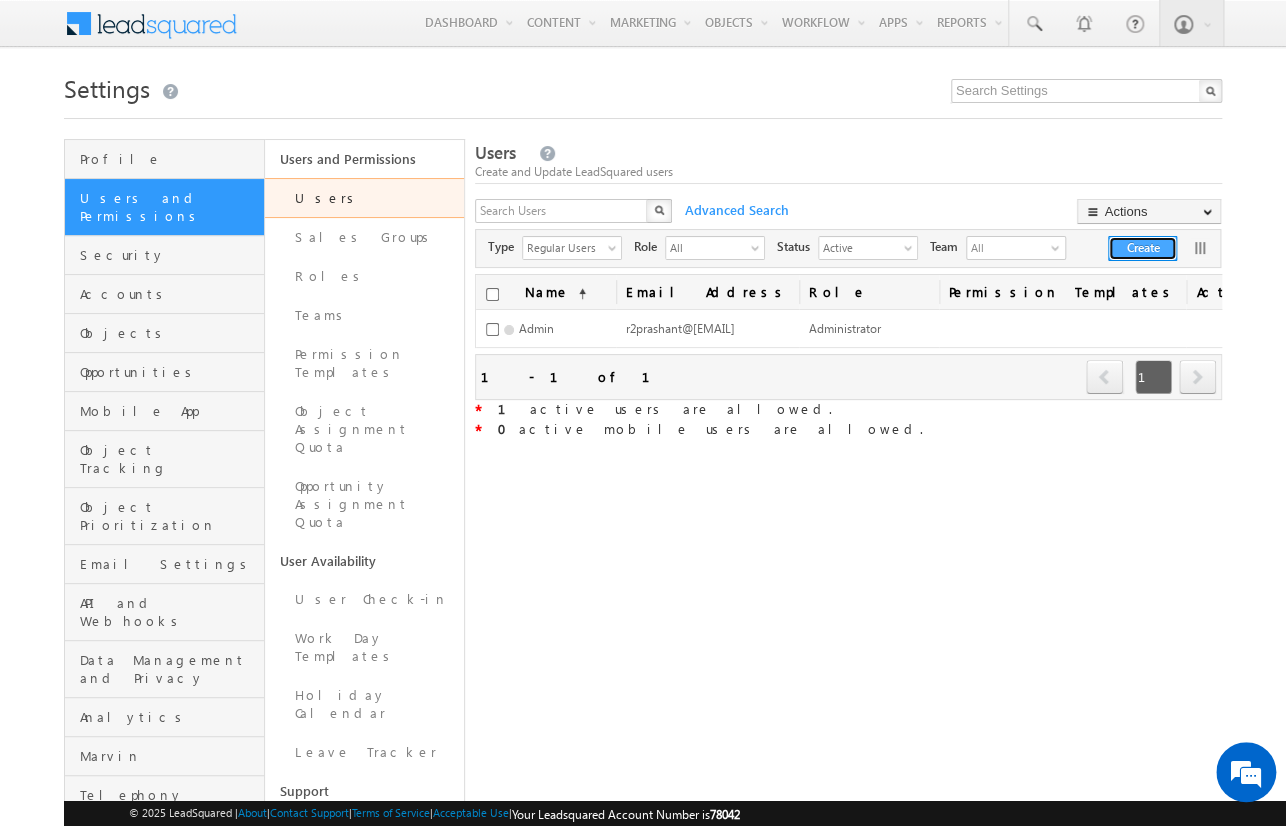 click on "Create" at bounding box center [1142, 248] 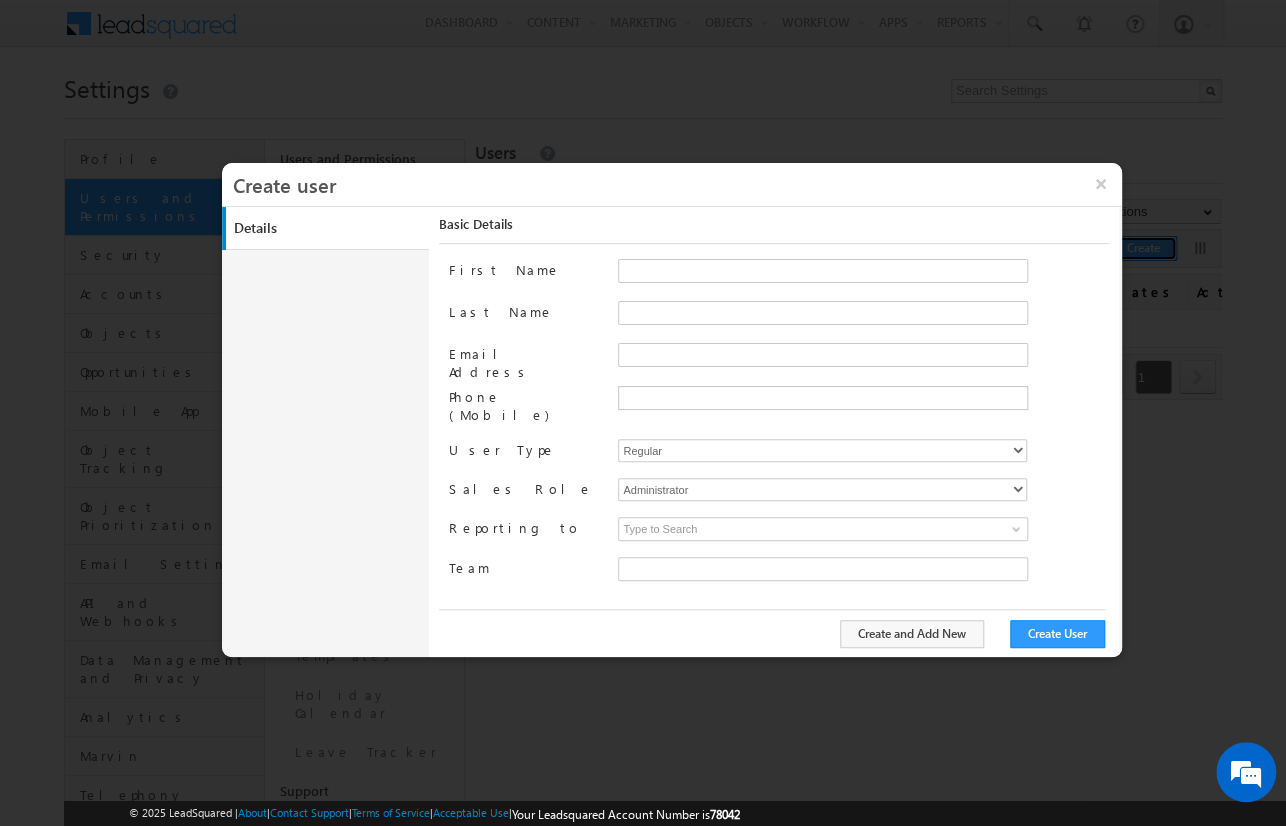type on "f7985a2f-526f-11f0-b1e3-0623476dd86d" 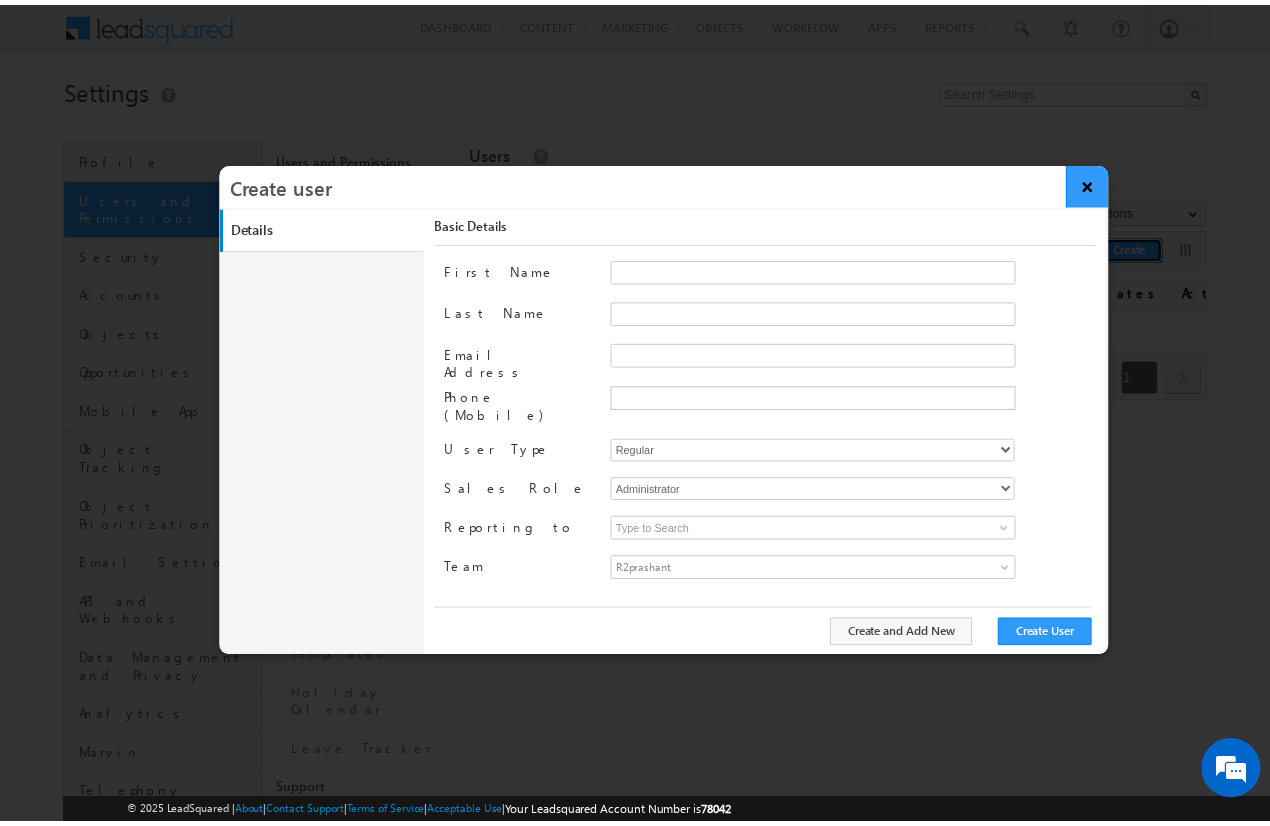 scroll, scrollTop: 163, scrollLeft: 0, axis: vertical 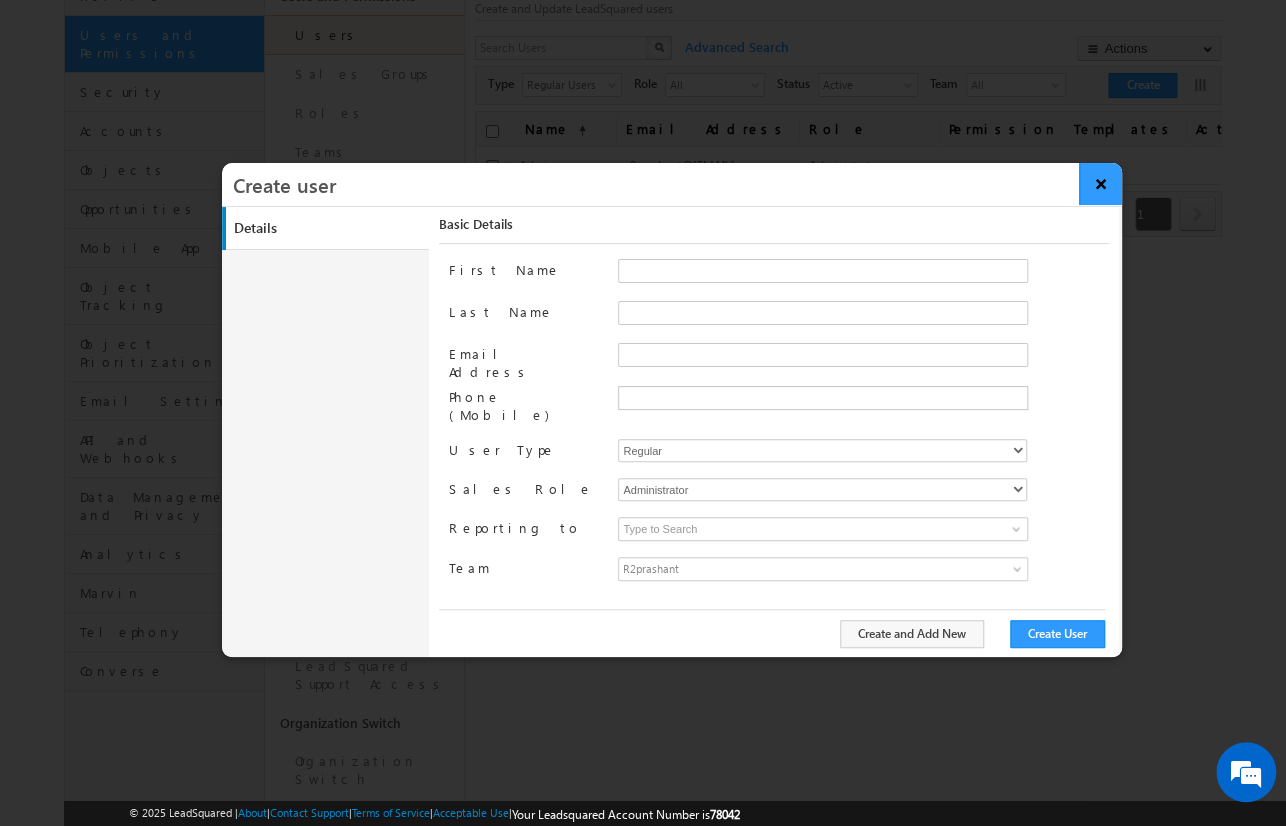 click on "×" at bounding box center (1100, 184) 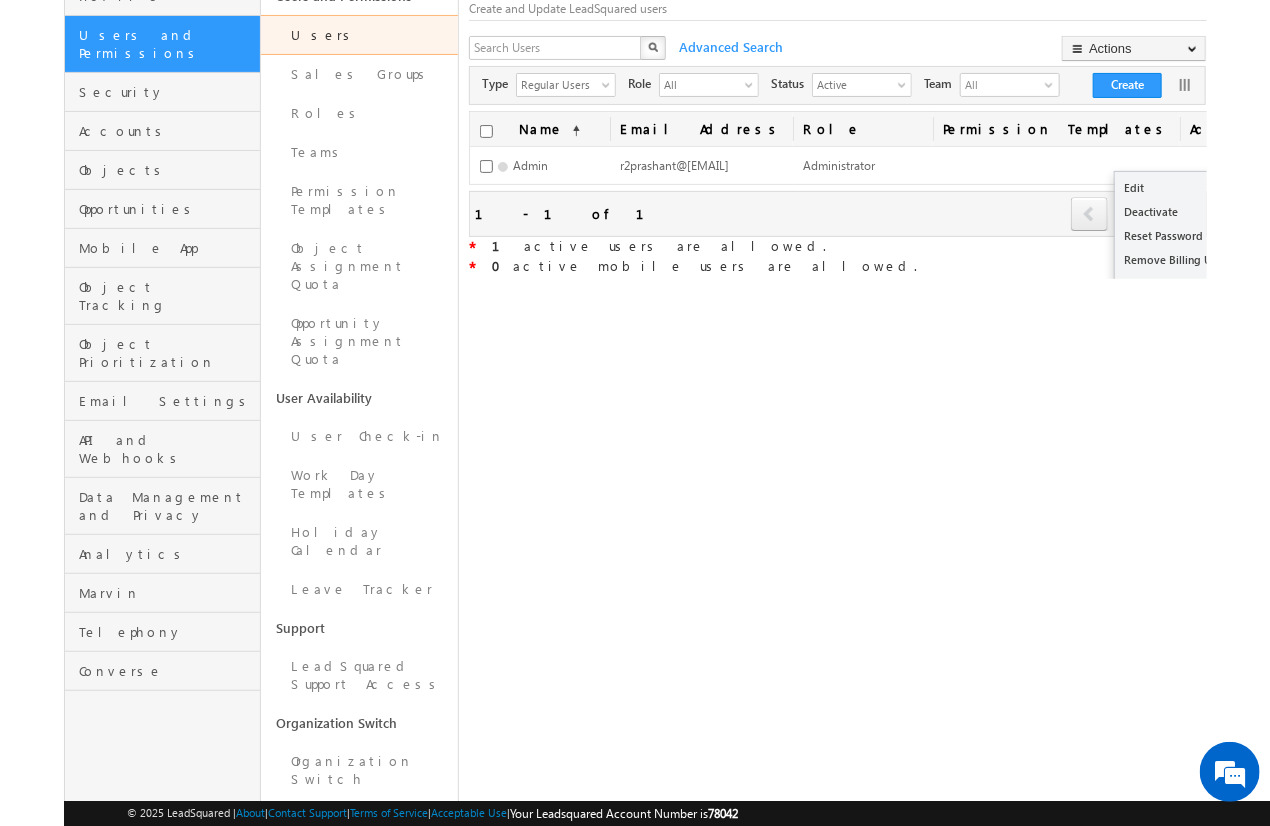 click at bounding box center (1232, 166) 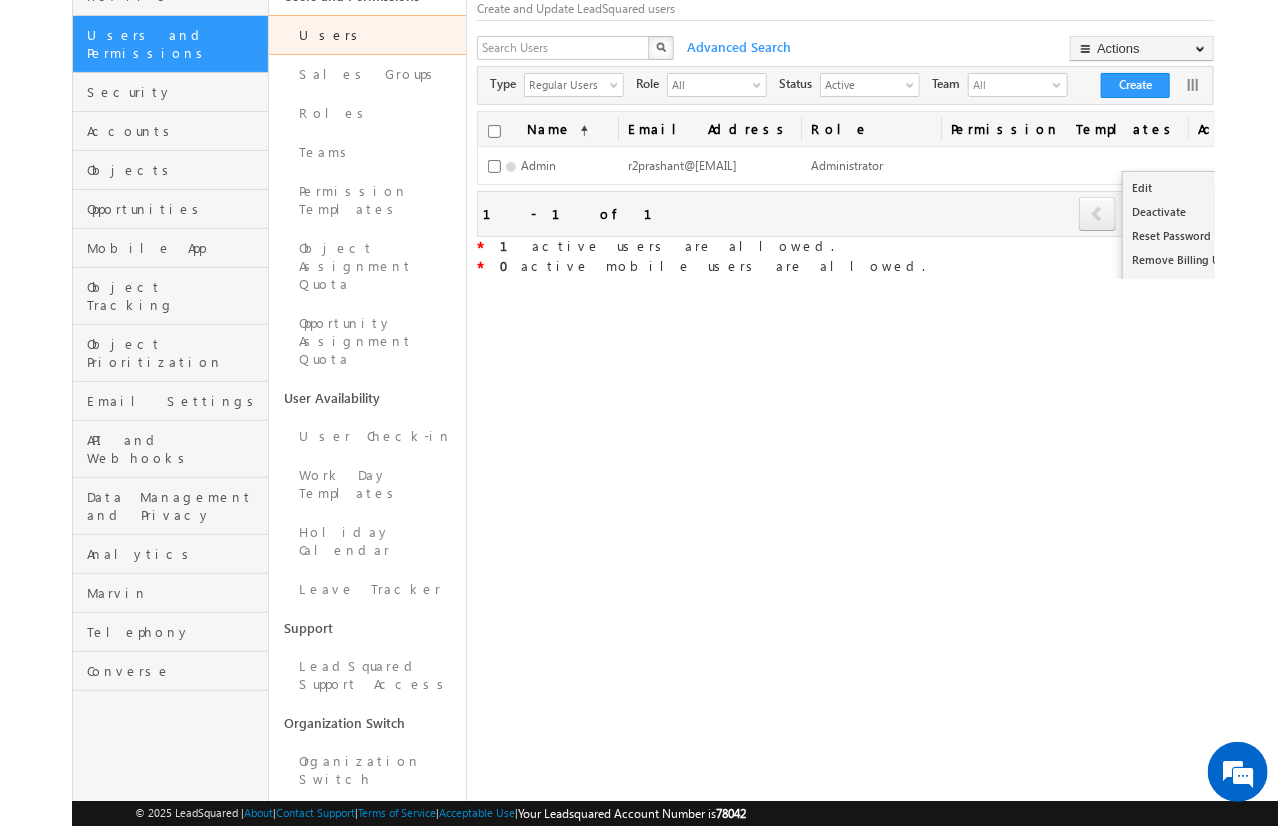 scroll, scrollTop: 0, scrollLeft: 0, axis: both 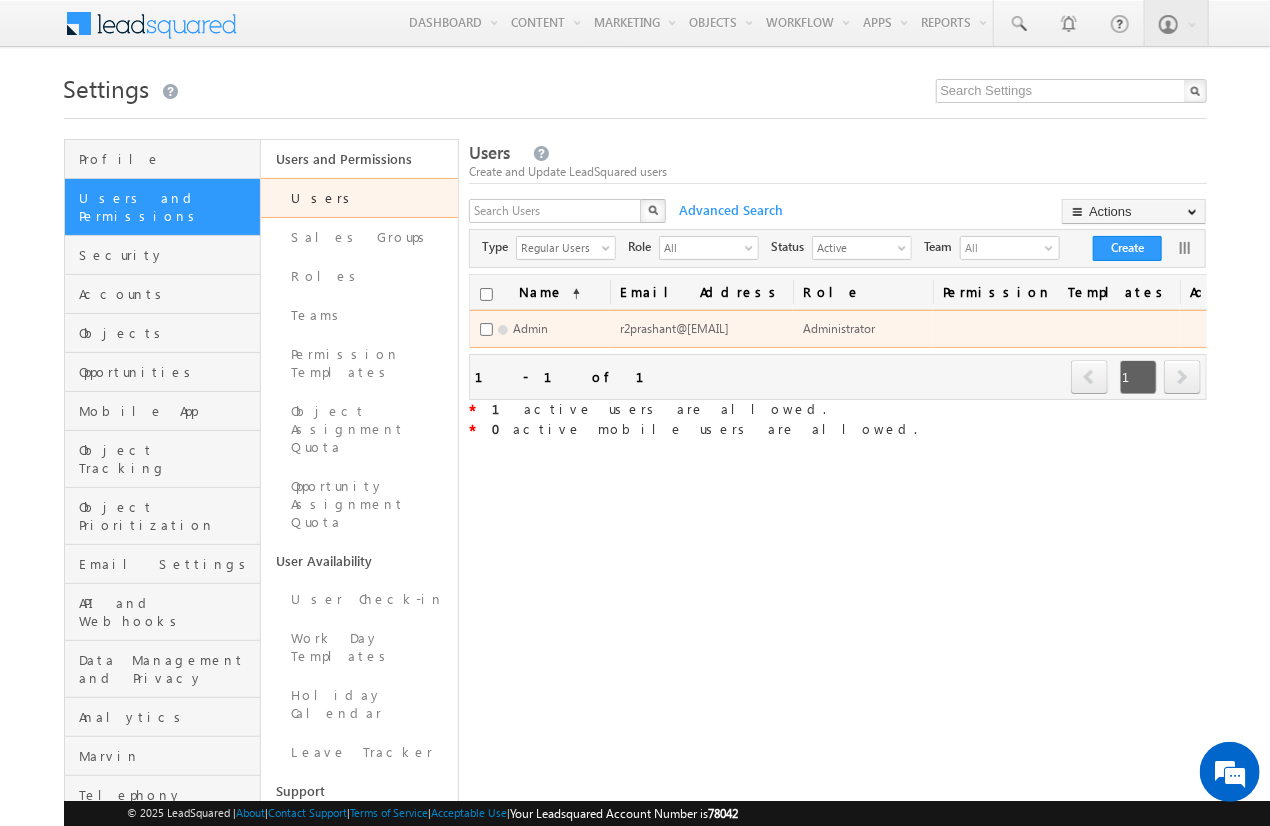 type 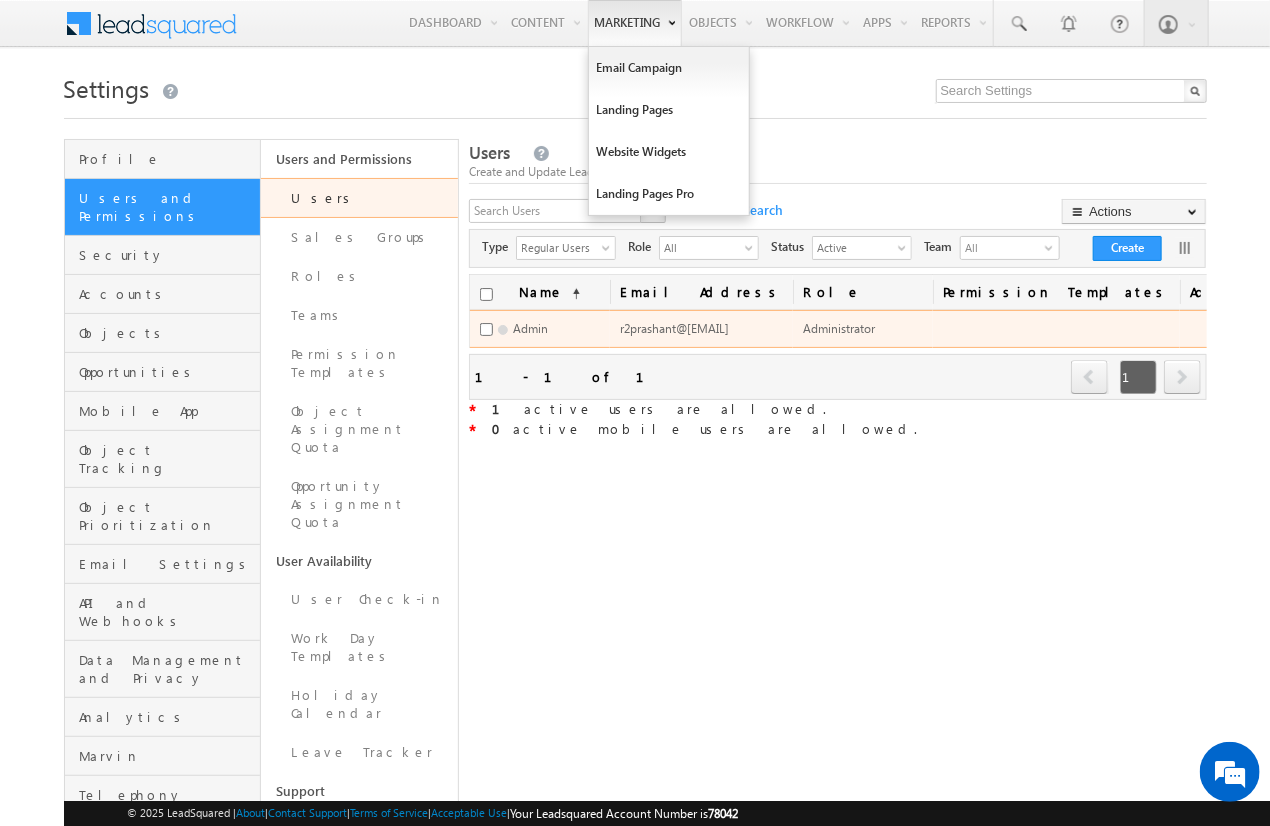 click on "Marketing" at bounding box center [635, 23] 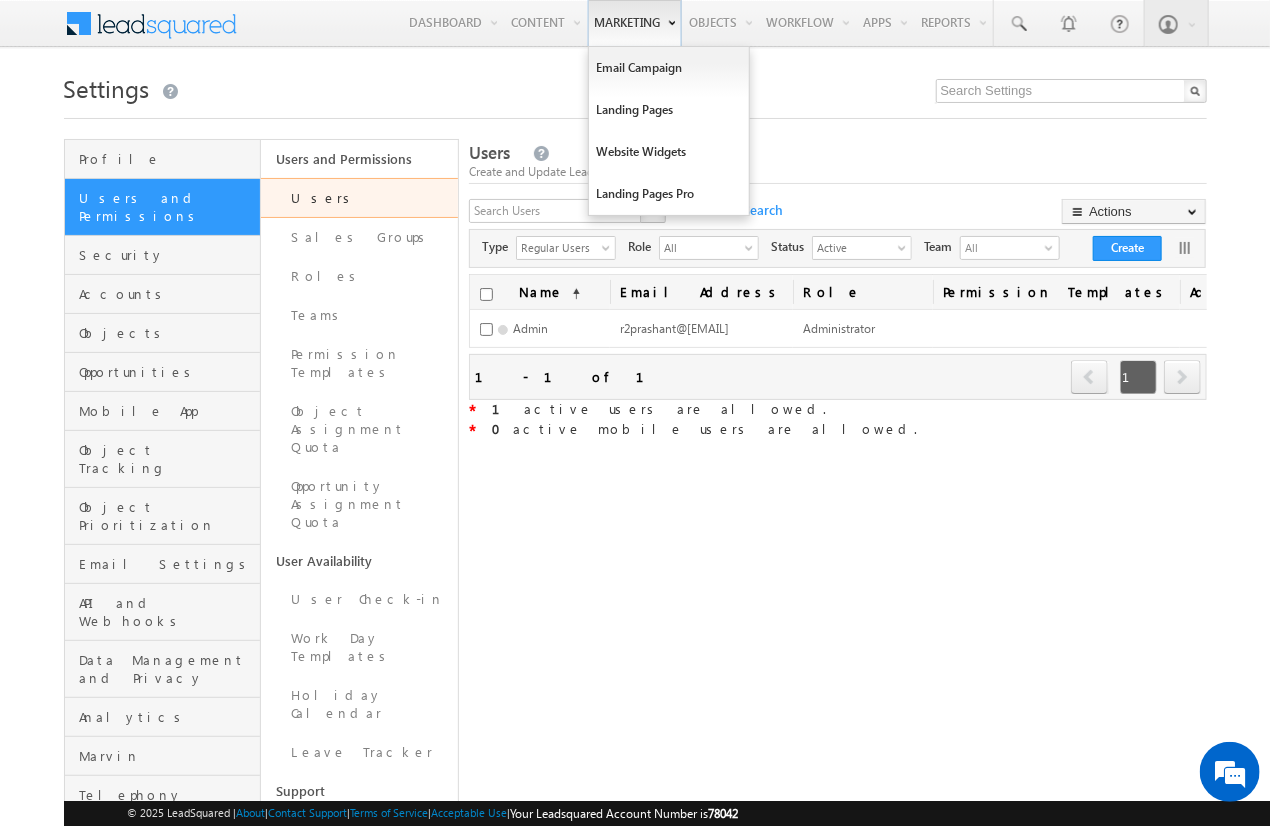 click on "Marketing" at bounding box center [635, 23] 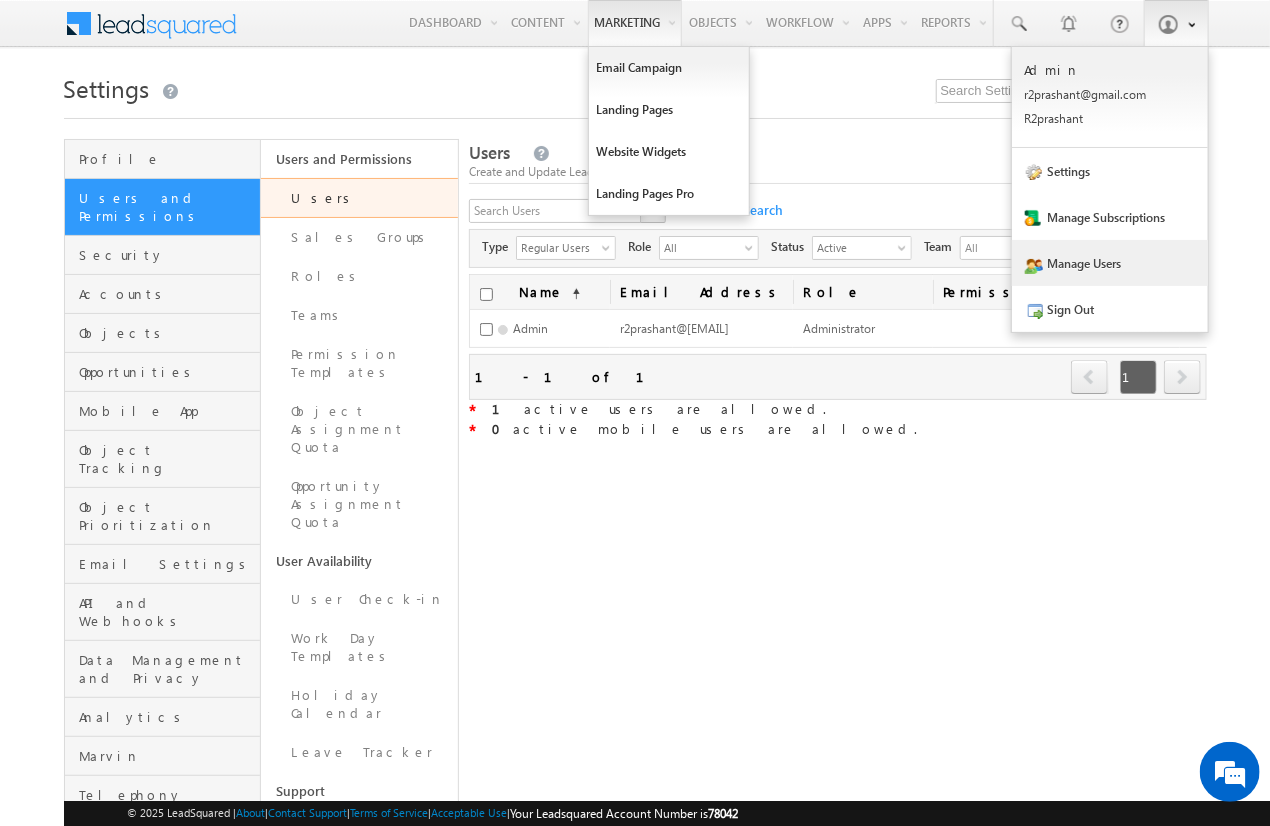 click at bounding box center [1168, 24] 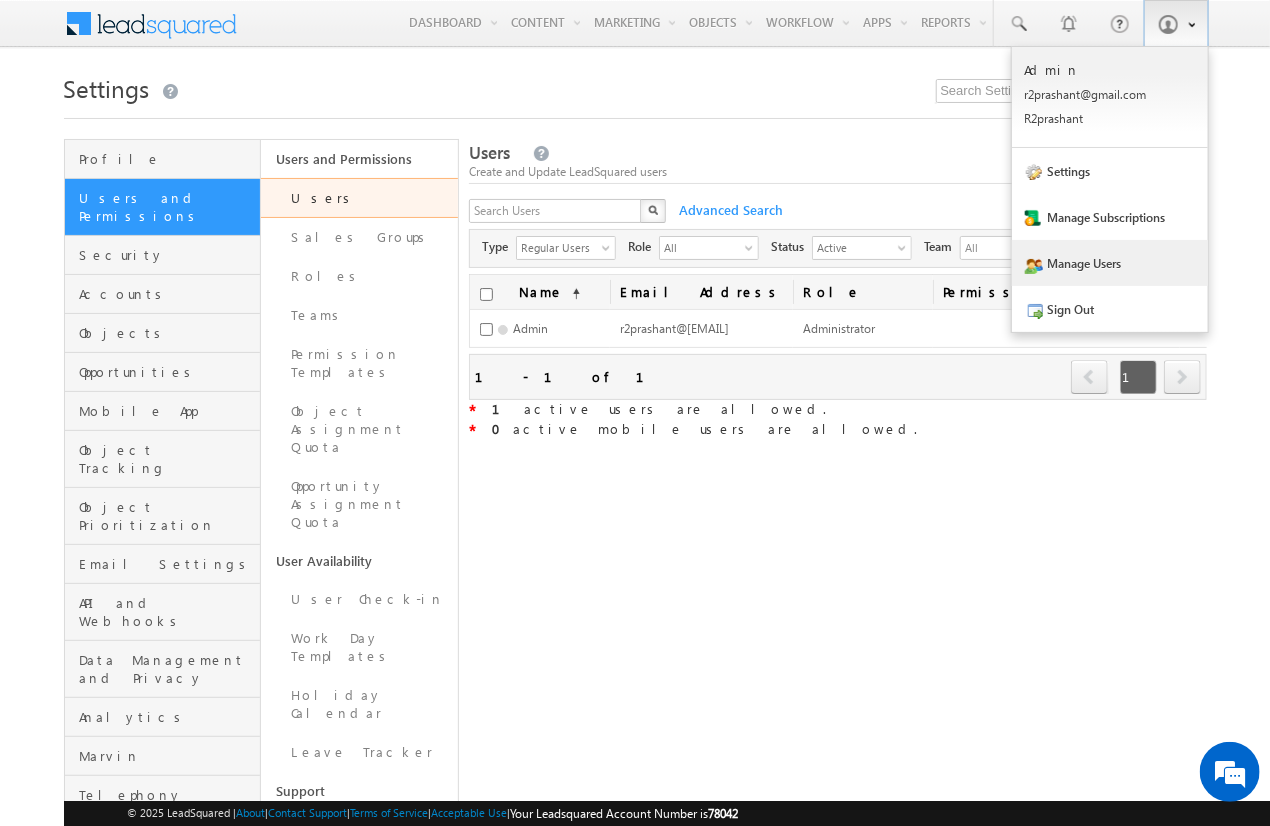 click at bounding box center (1168, 24) 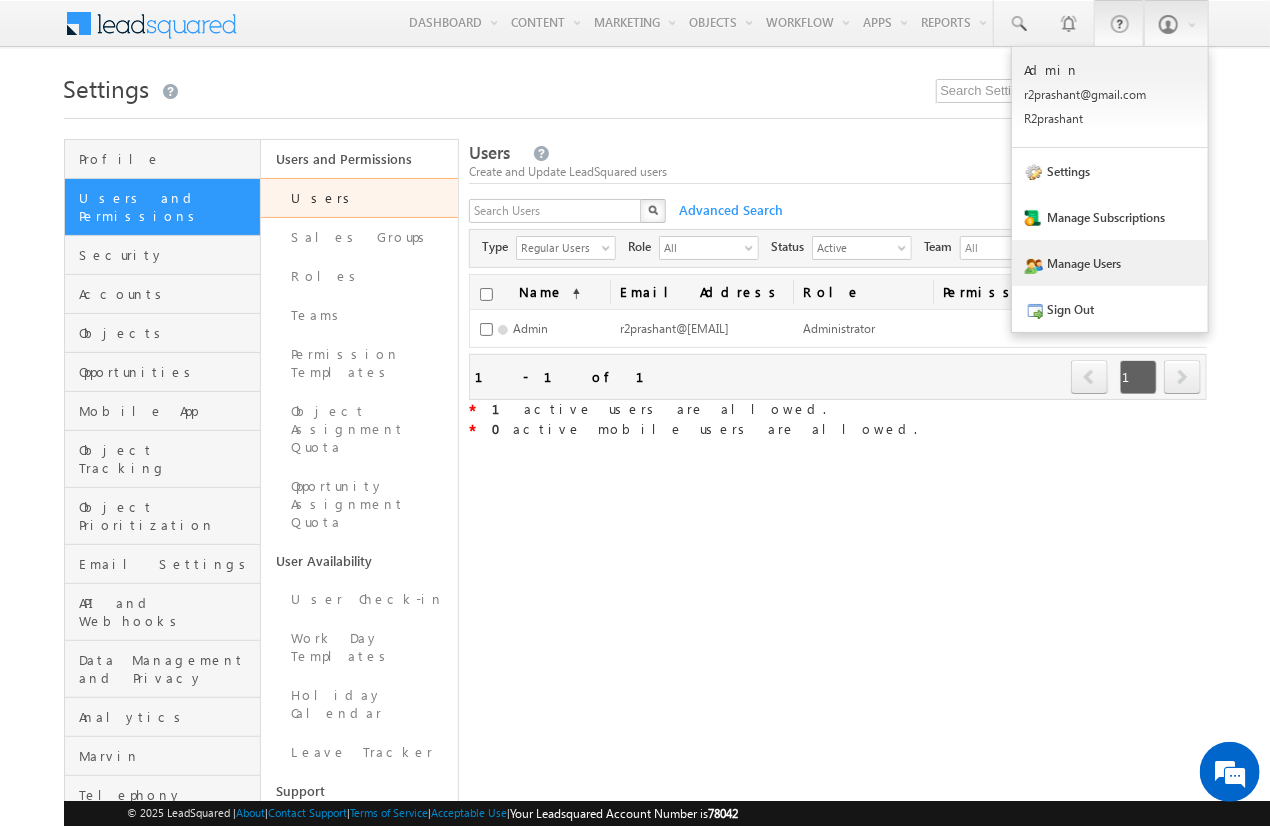 click at bounding box center [1119, 23] 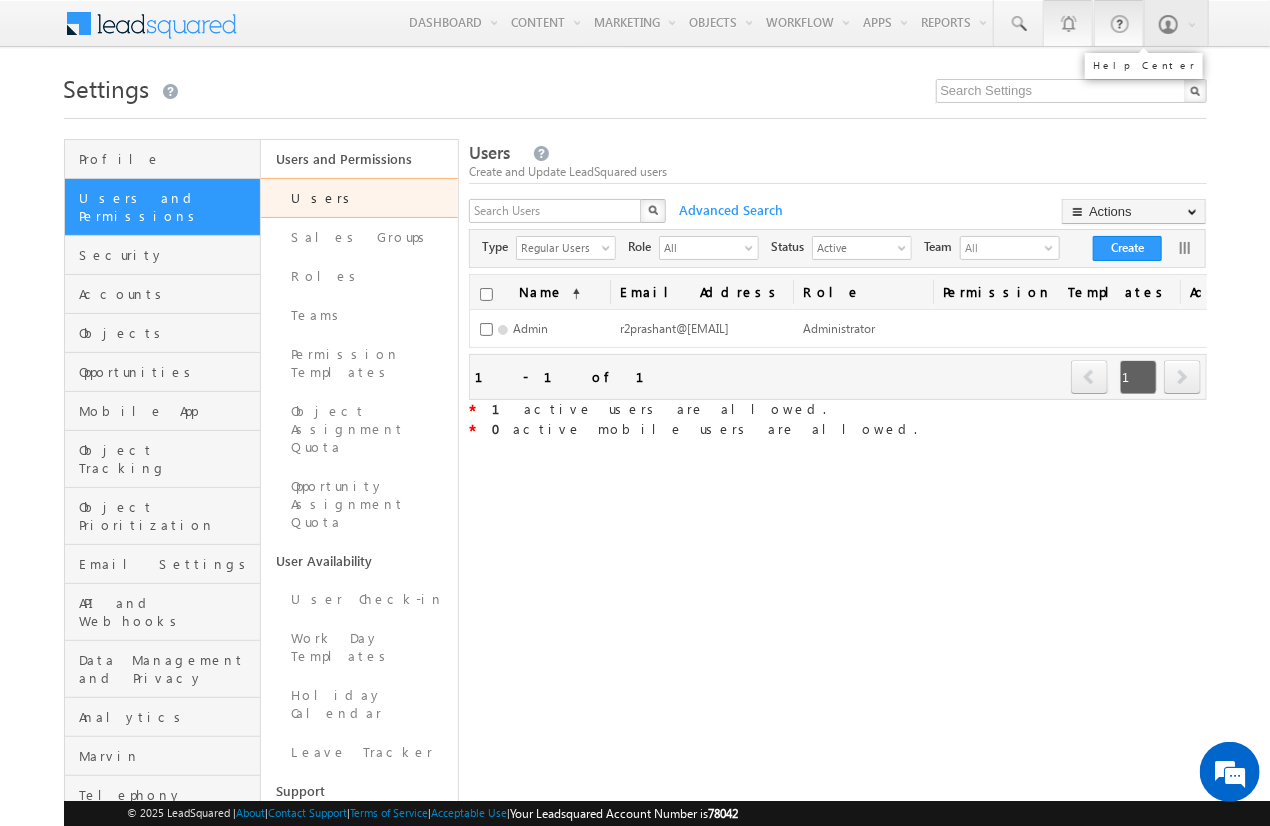 click at bounding box center (1068, 23) 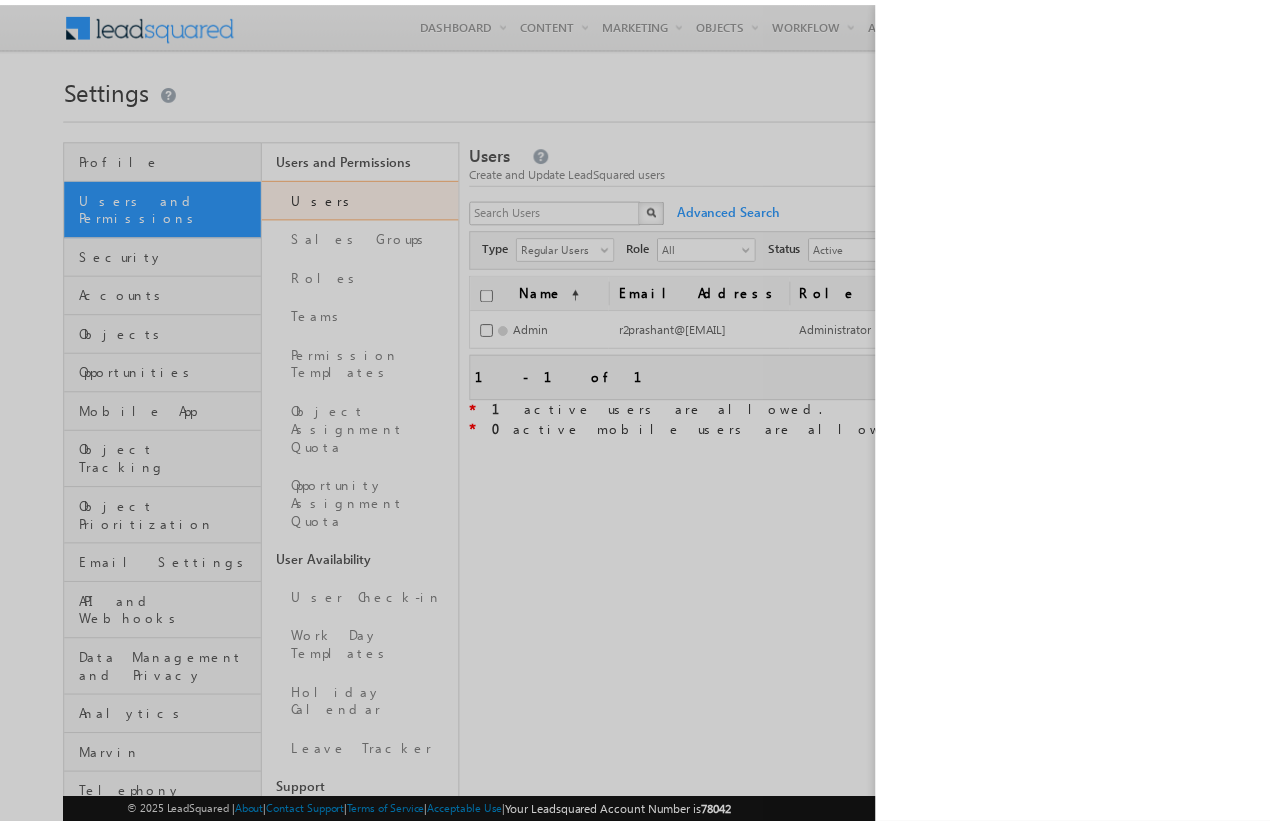 scroll, scrollTop: 79, scrollLeft: 0, axis: vertical 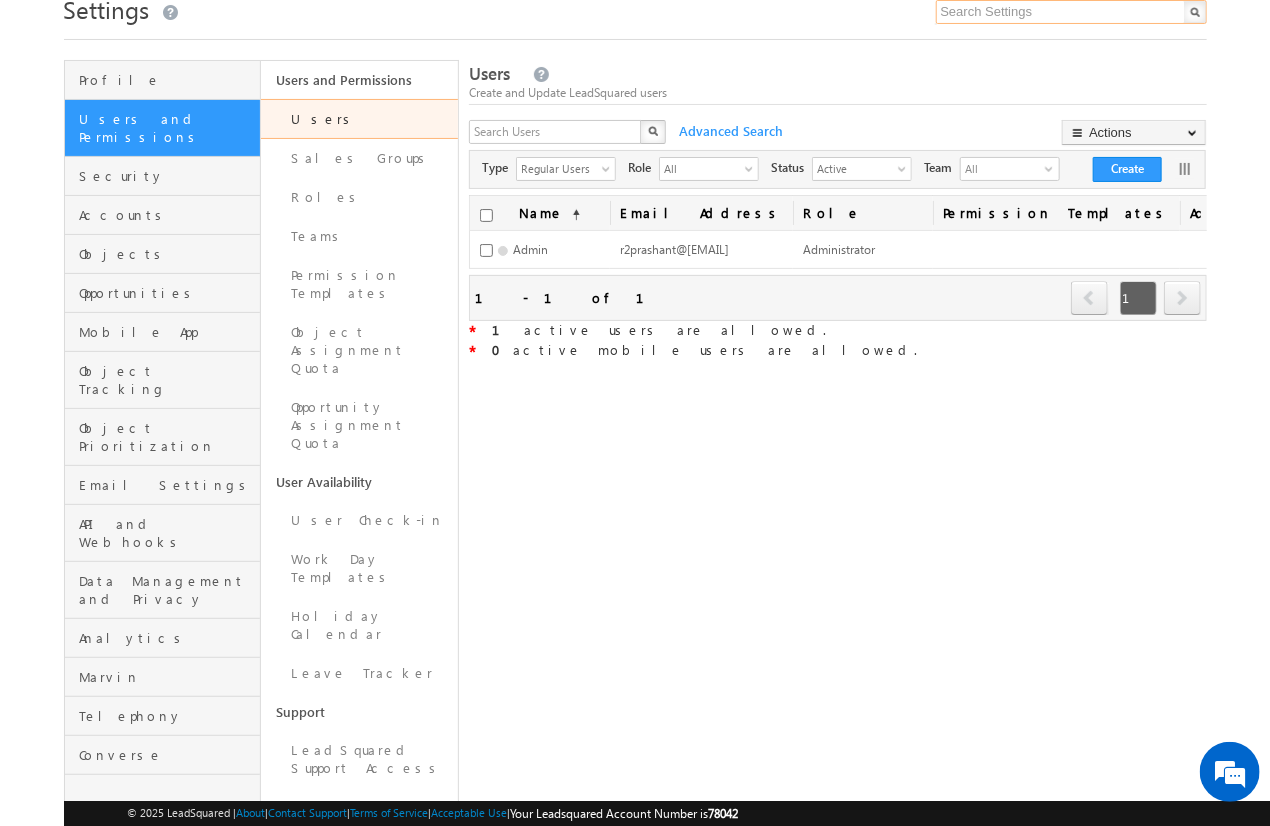 click at bounding box center (1071, 12) 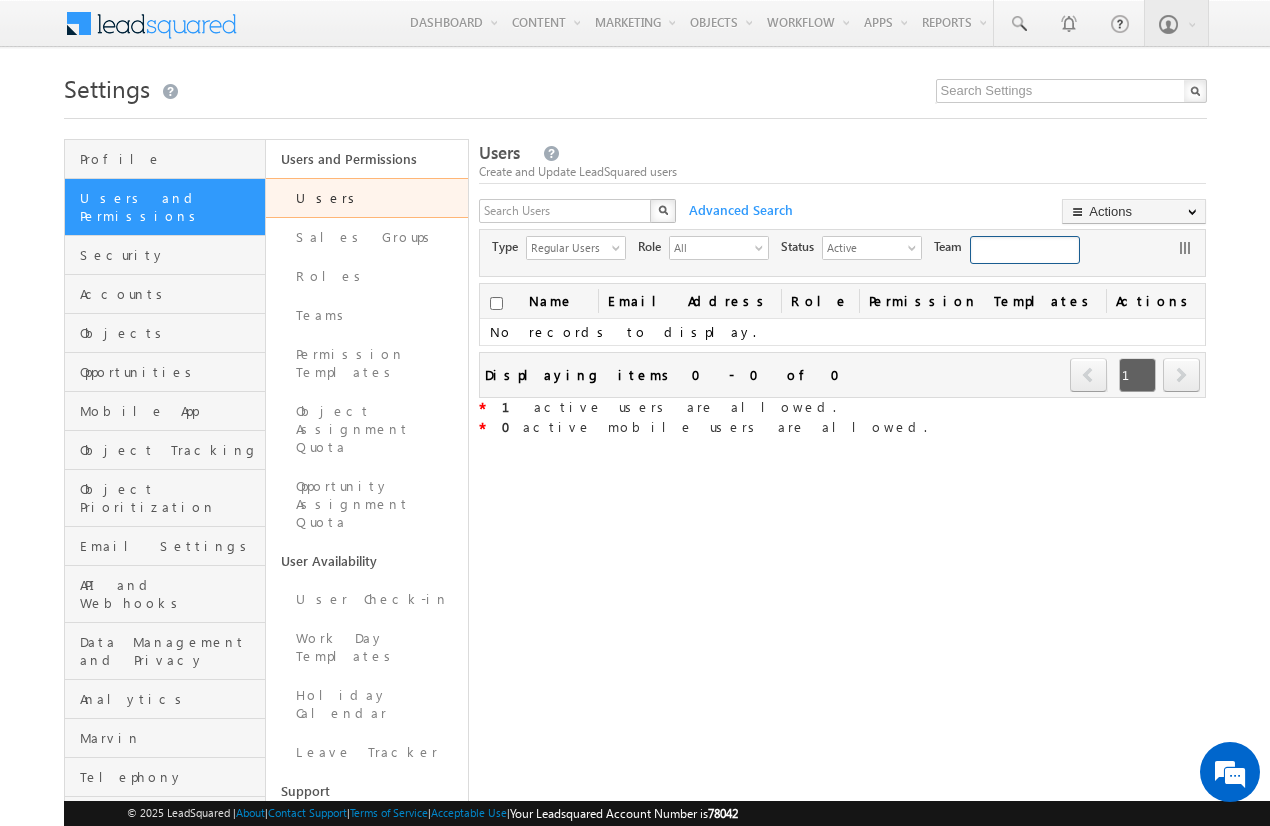 scroll, scrollTop: 0, scrollLeft: 0, axis: both 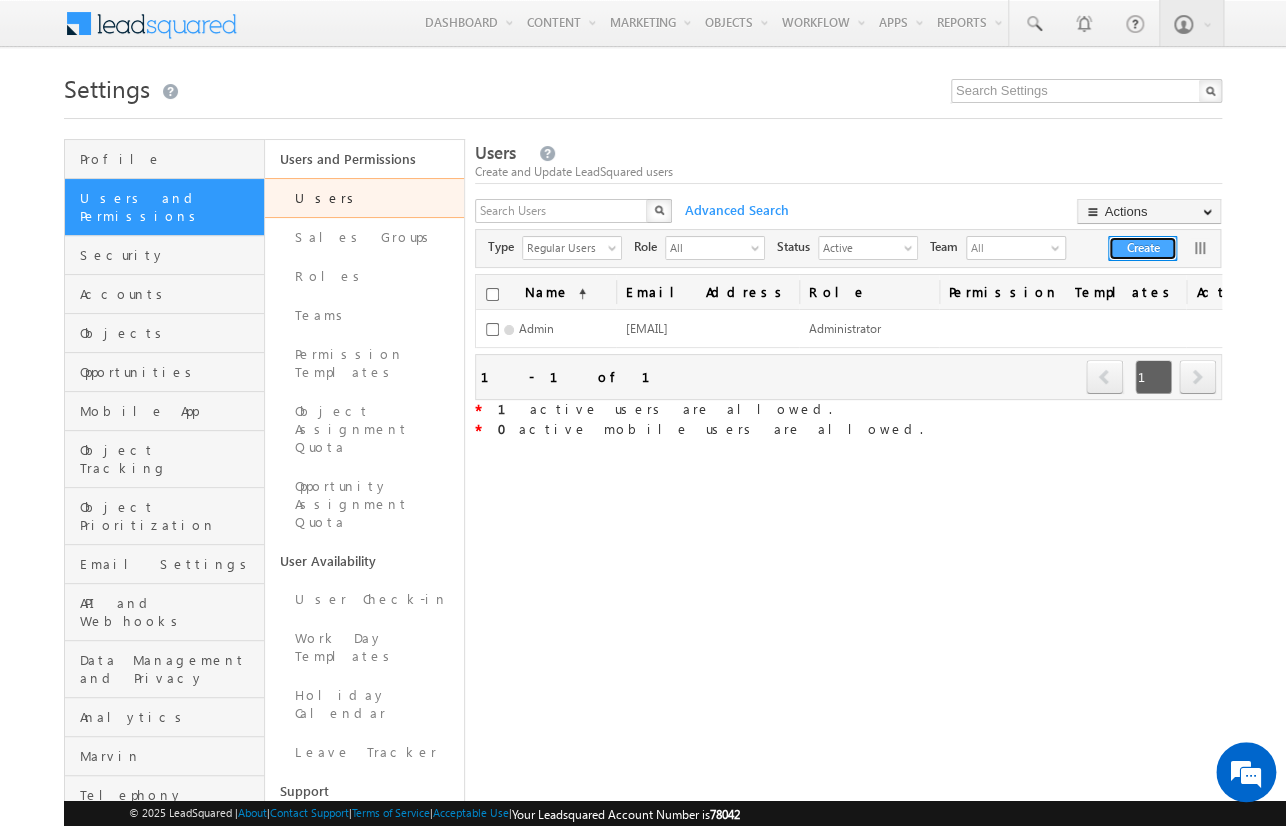 click on "Create" at bounding box center (1142, 248) 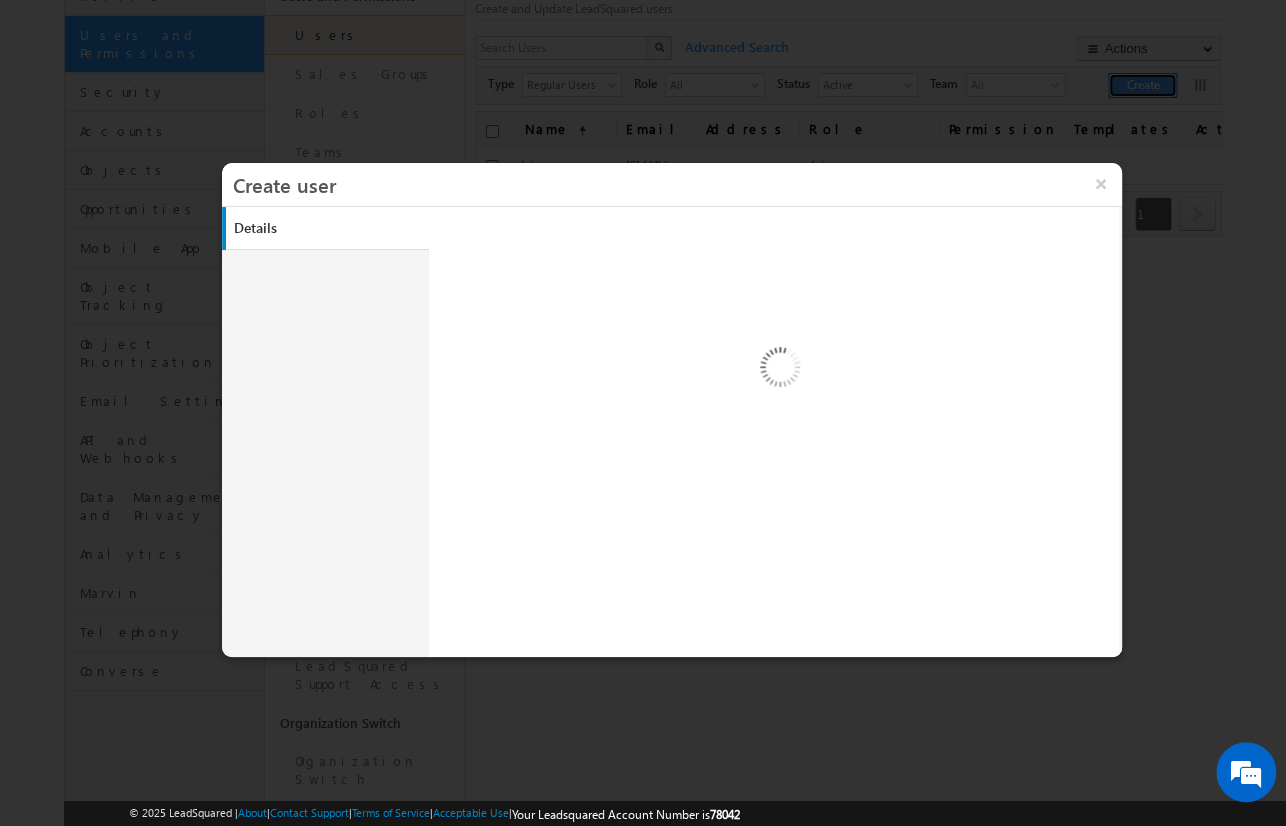 scroll, scrollTop: 0, scrollLeft: 0, axis: both 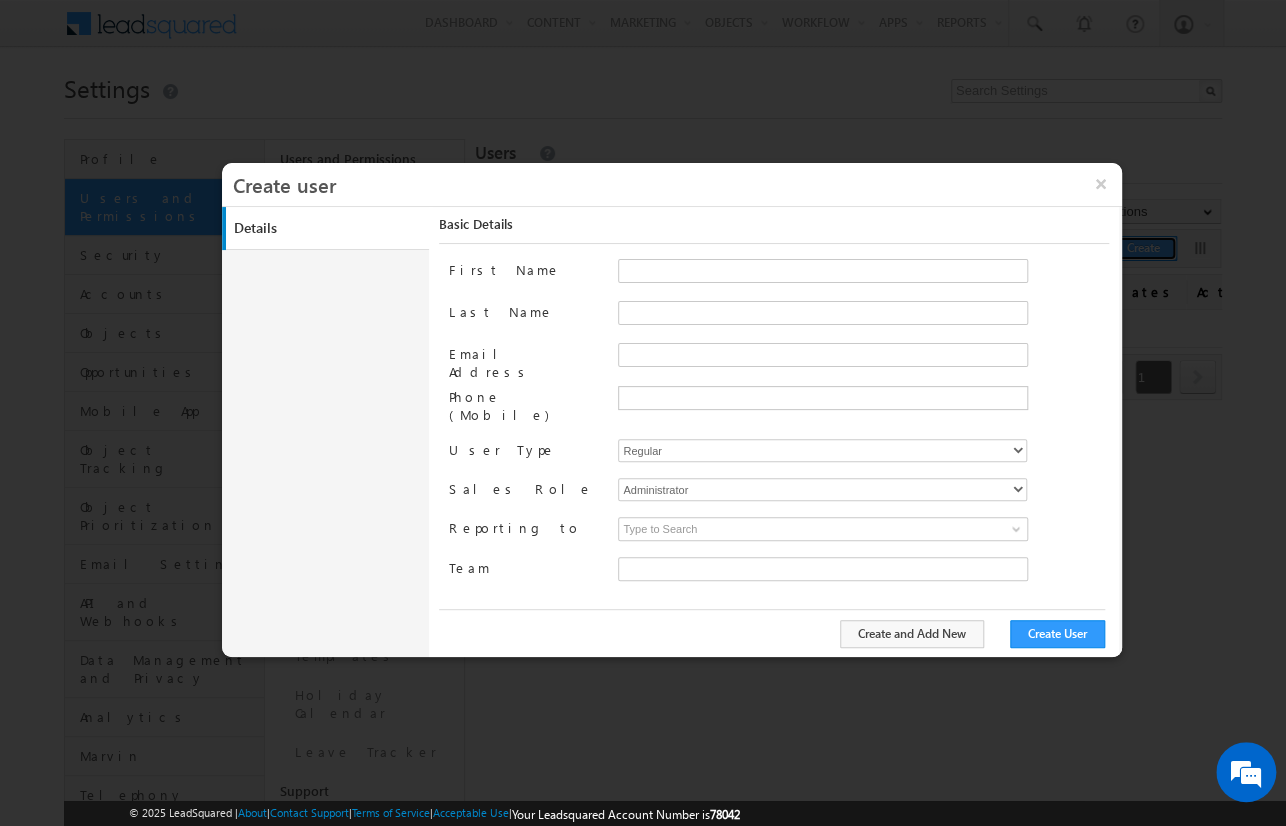 type on "f7985a2f-526f-11f0-b1e3-0623476dd86d" 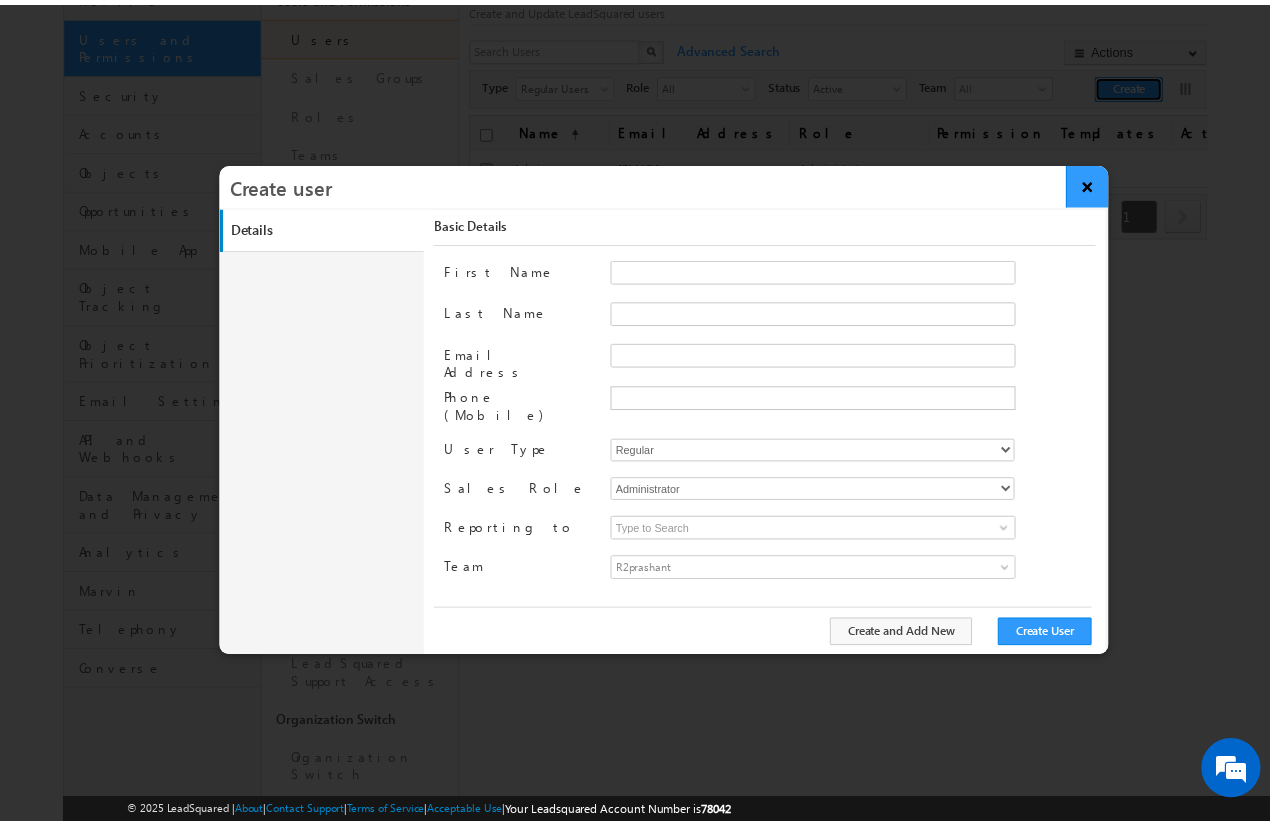 scroll, scrollTop: 0, scrollLeft: 0, axis: both 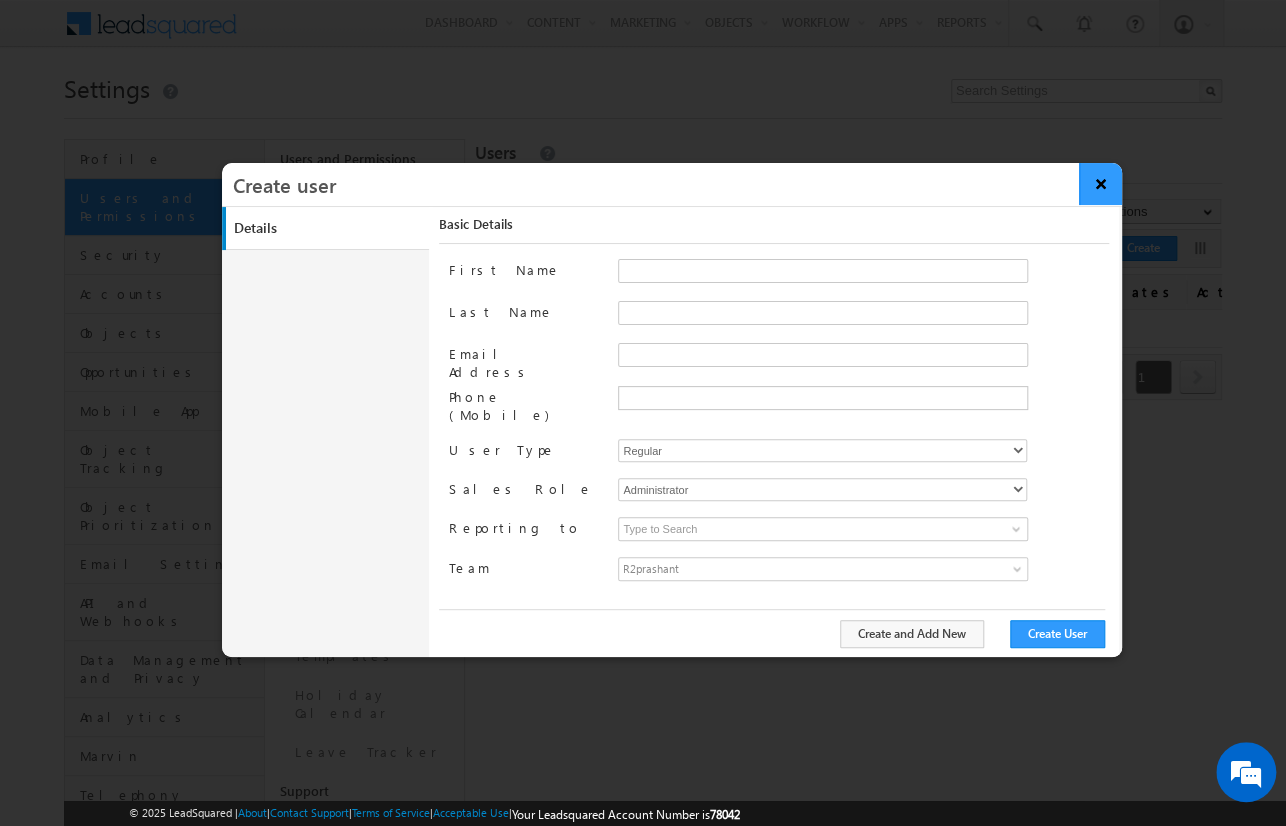 click on "×" at bounding box center (1100, 184) 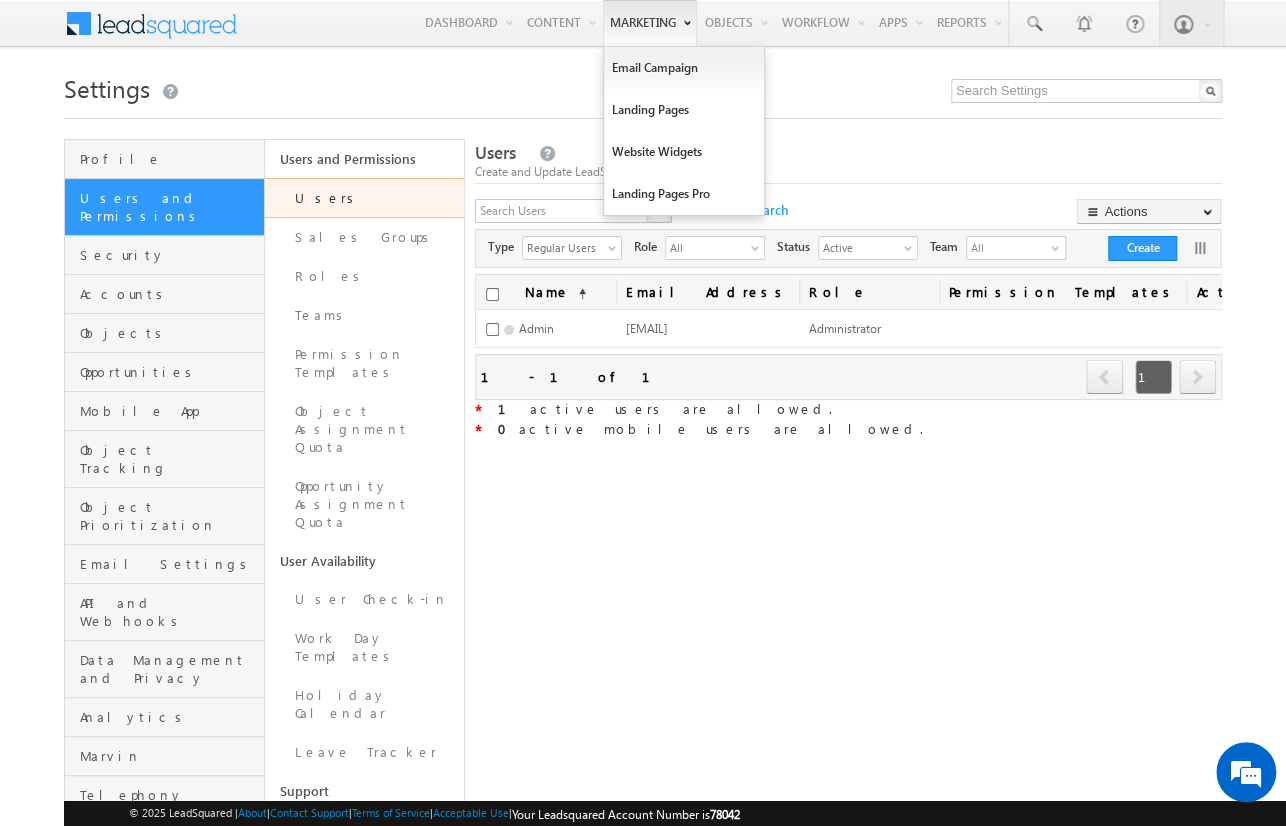 click on "Marketing" at bounding box center [650, 23] 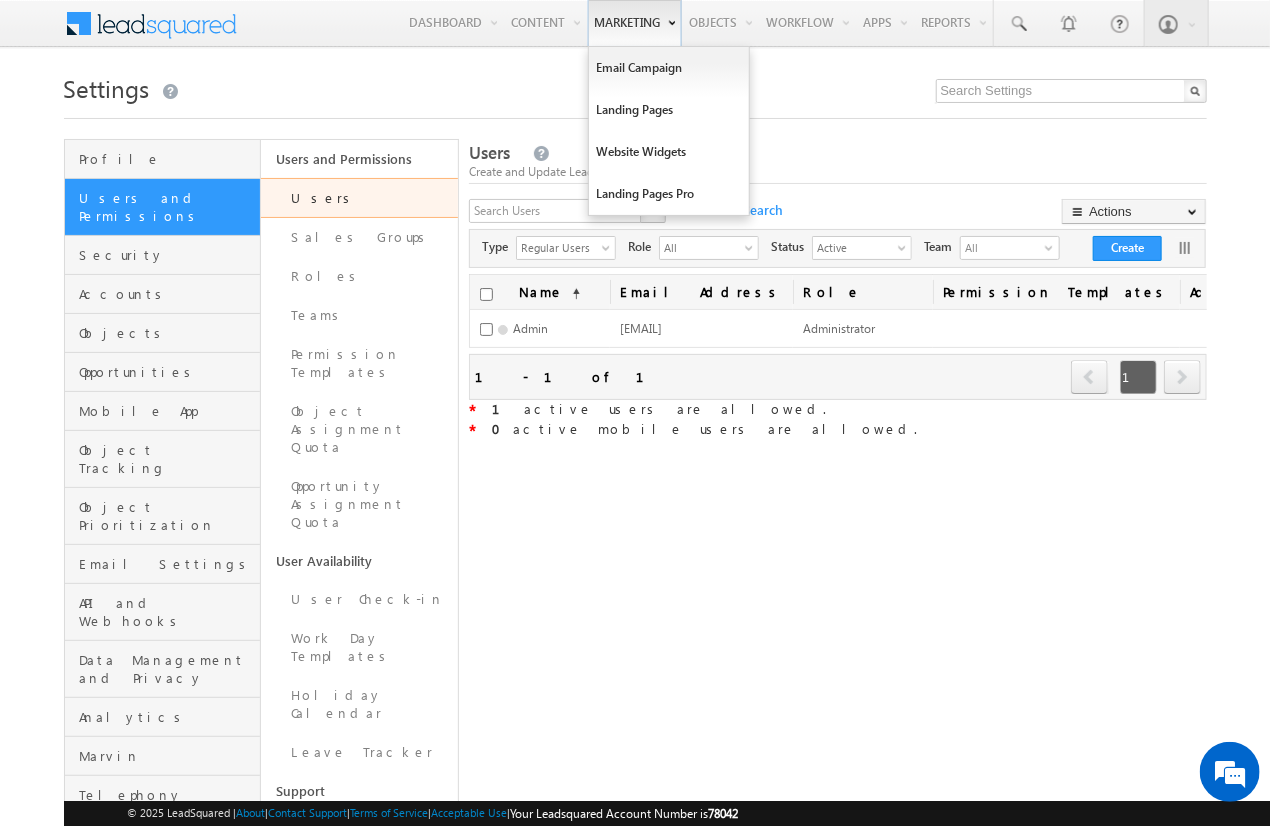 click on "Marketing" at bounding box center [635, 23] 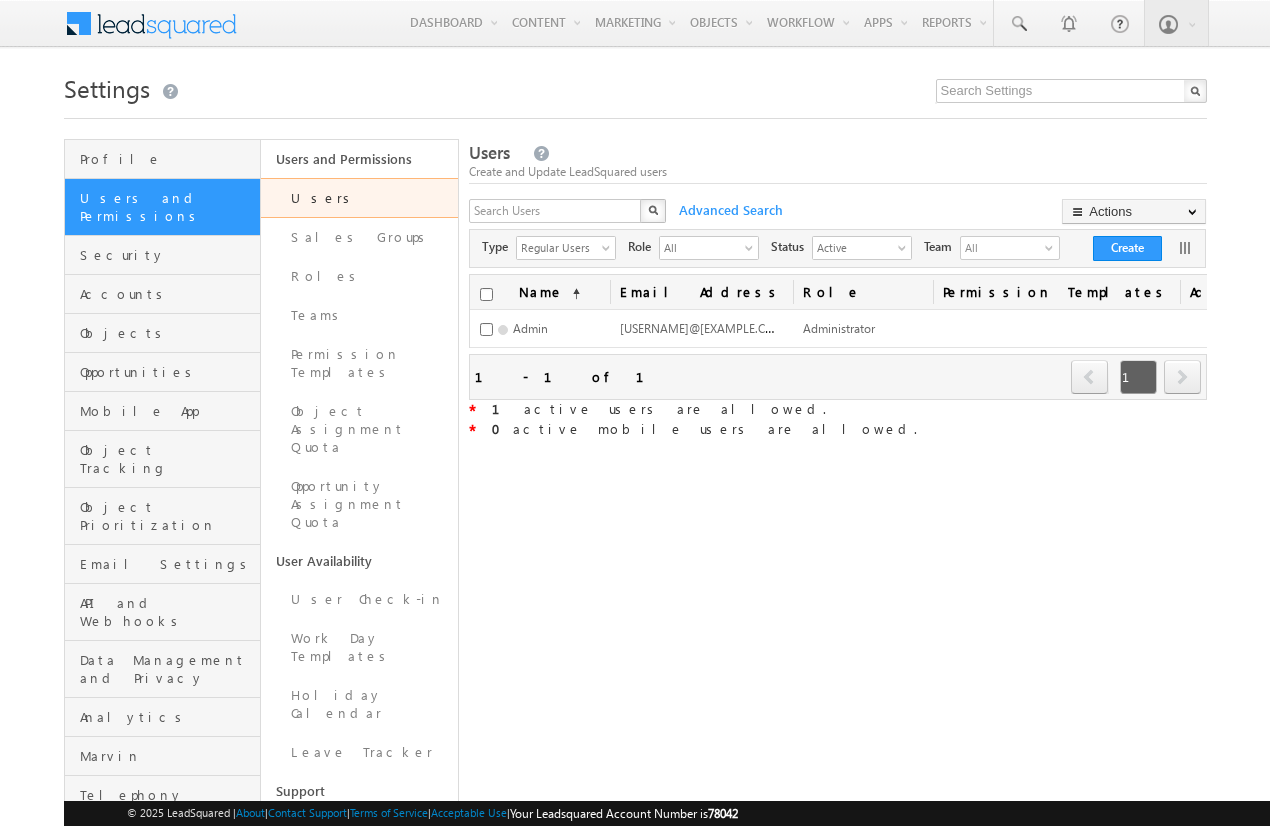scroll, scrollTop: 0, scrollLeft: 0, axis: both 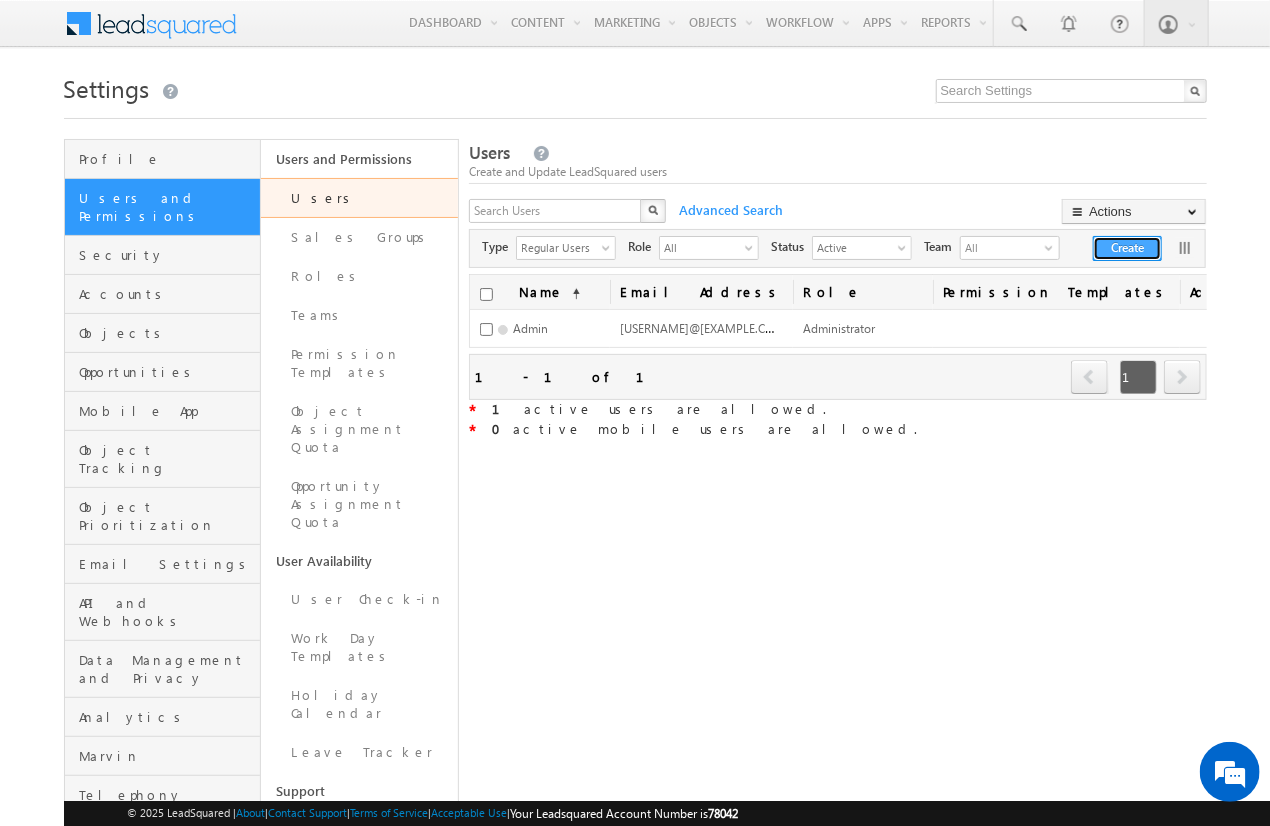 click on "Create" at bounding box center [1127, 248] 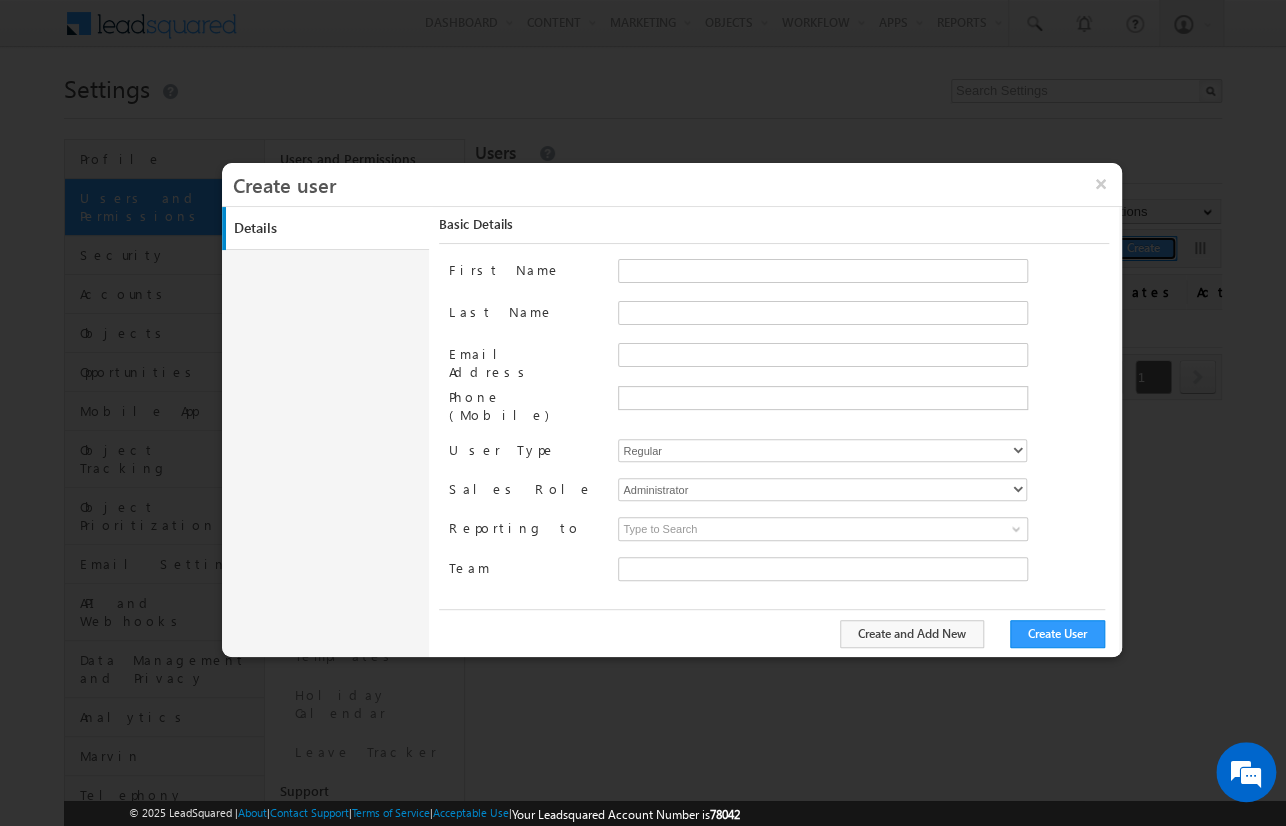 type on "f7985a2f-526f-11f0-b1e3-0623476dd86d" 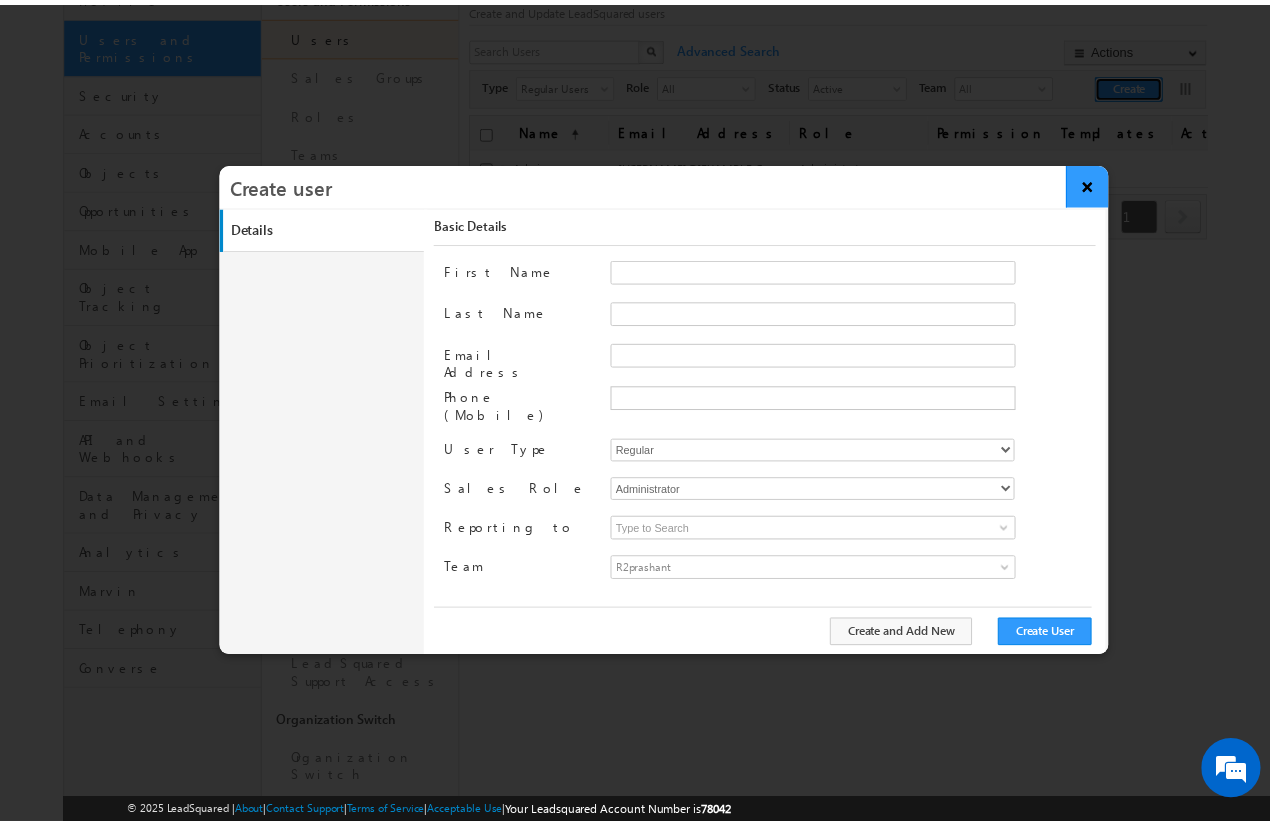 scroll, scrollTop: 0, scrollLeft: 0, axis: both 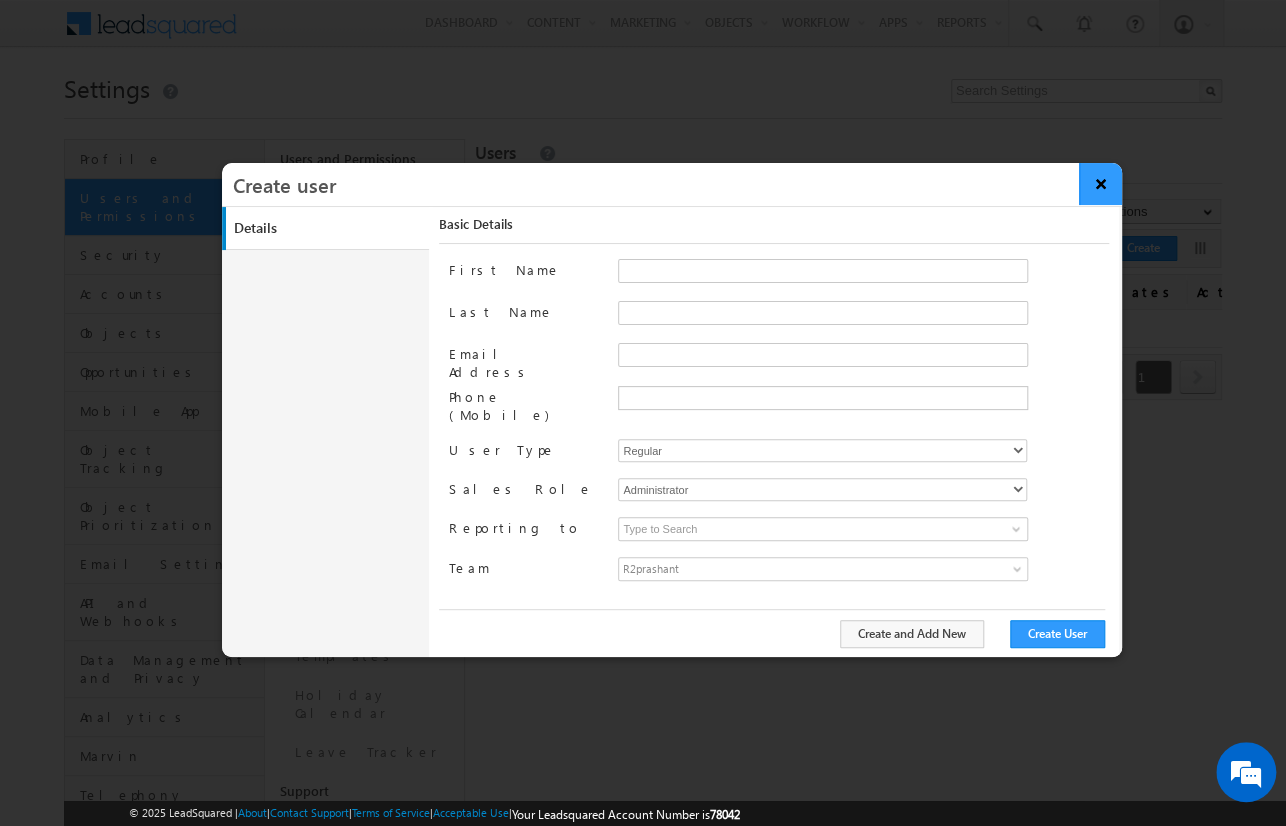 click on "×" at bounding box center (1100, 184) 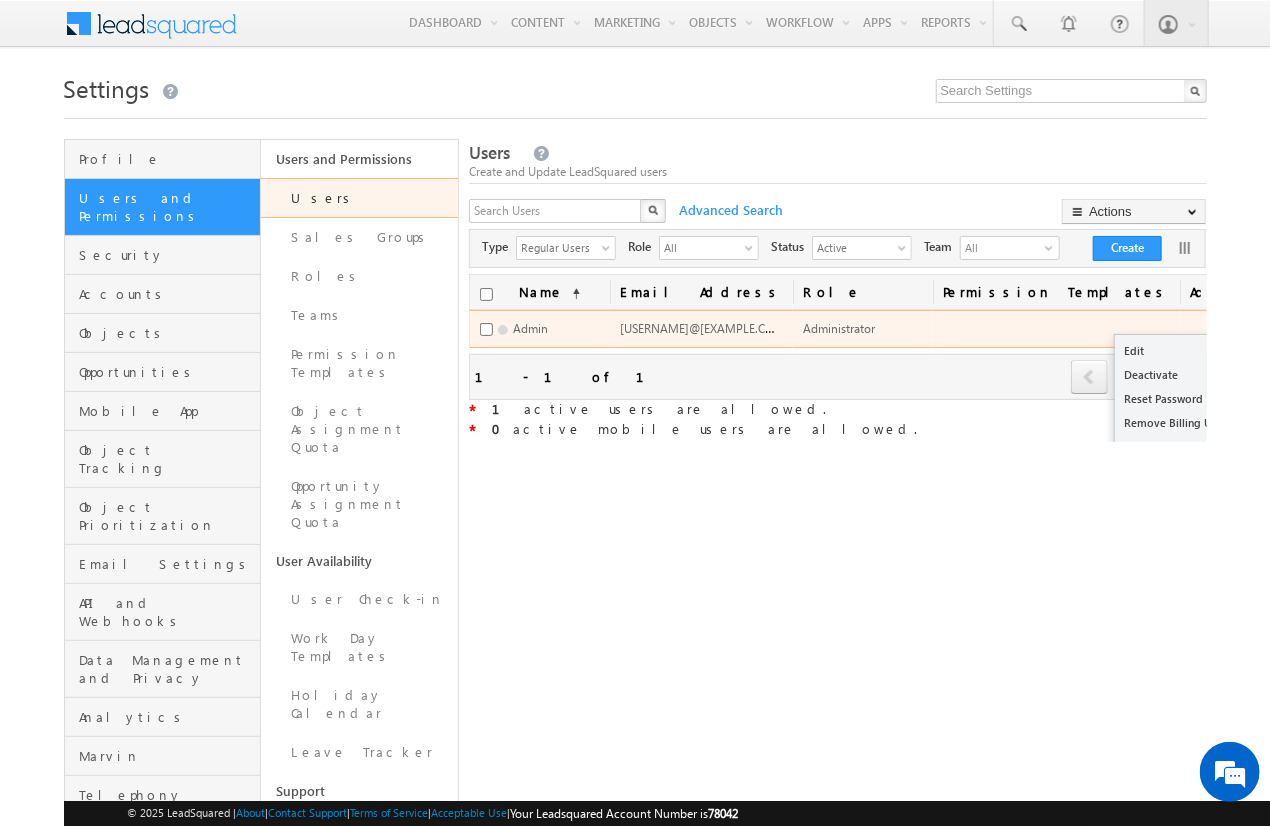 click at bounding box center (1232, 329) 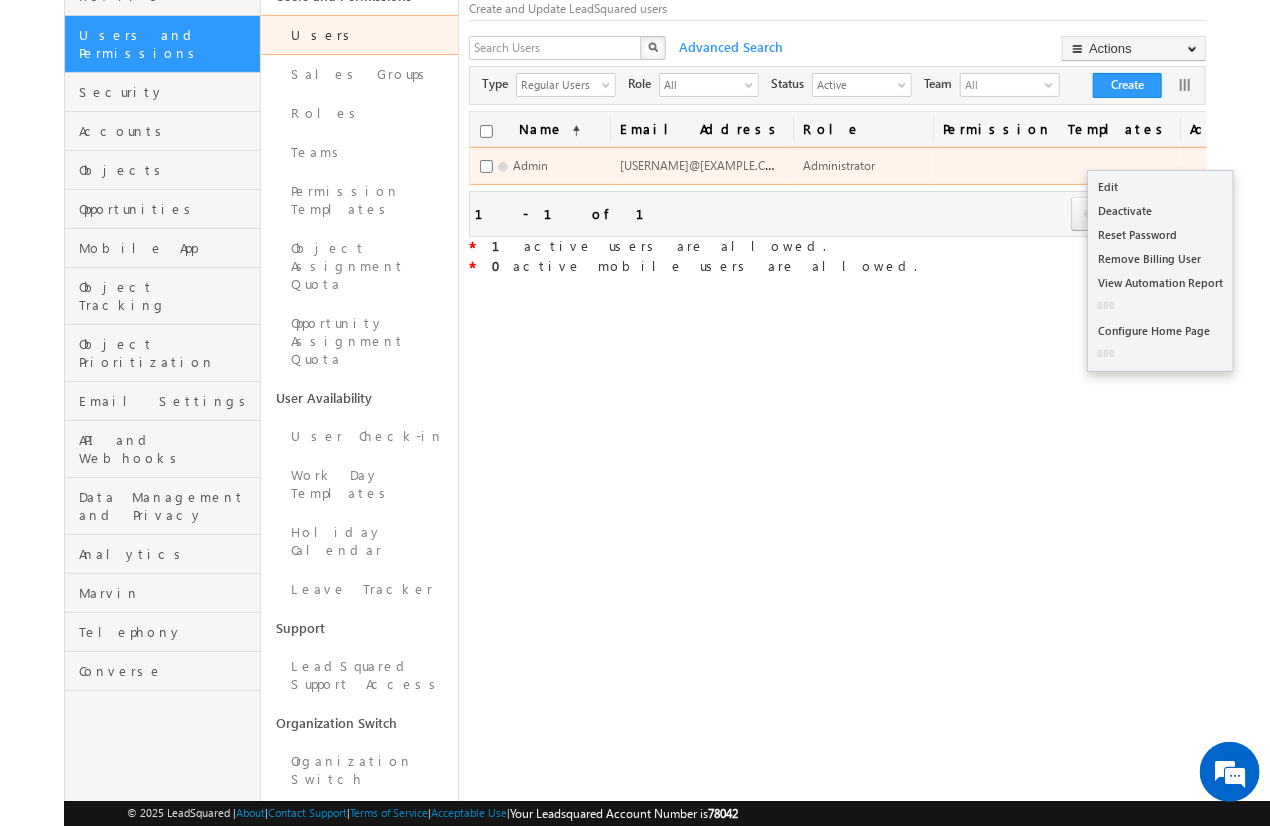 type 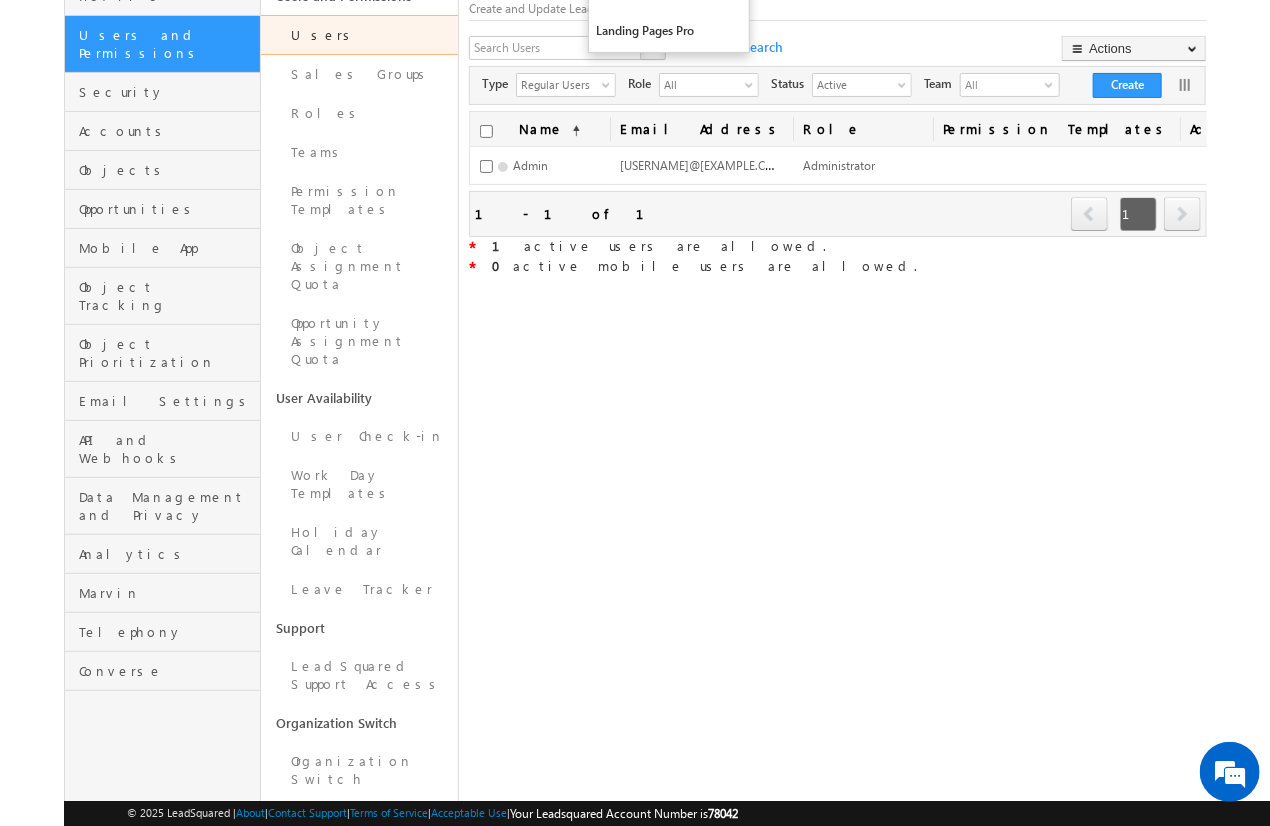 click on "Marketing" at bounding box center (635, -140) 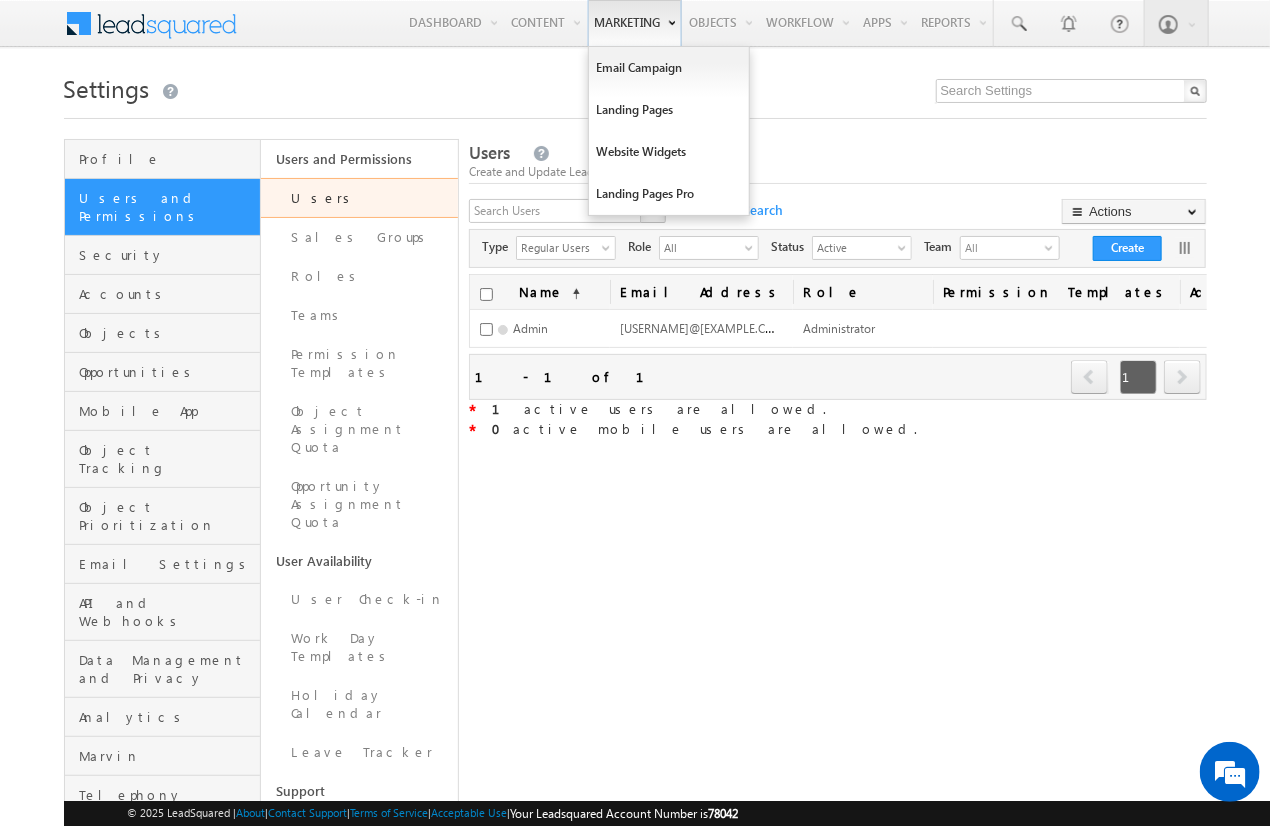click on "Marketing" at bounding box center [635, 23] 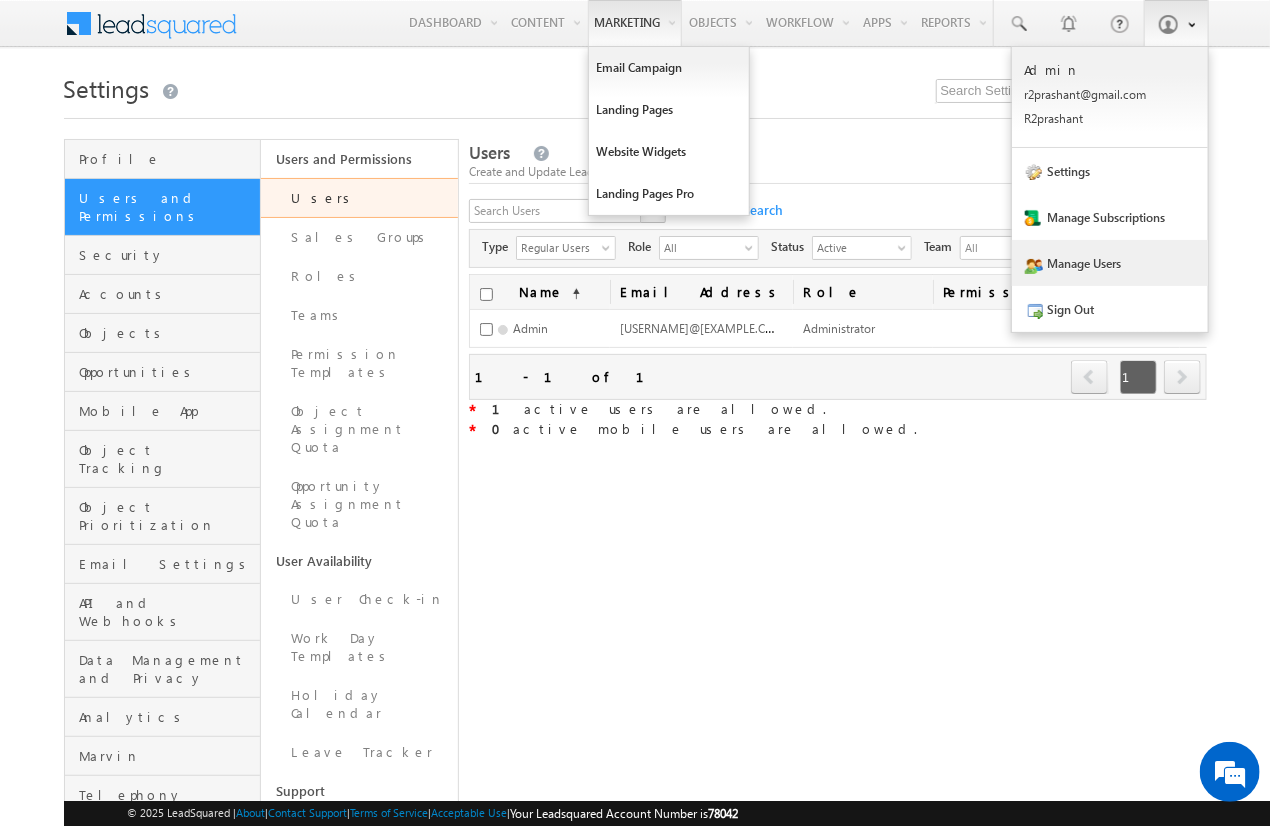 click at bounding box center [1168, 24] 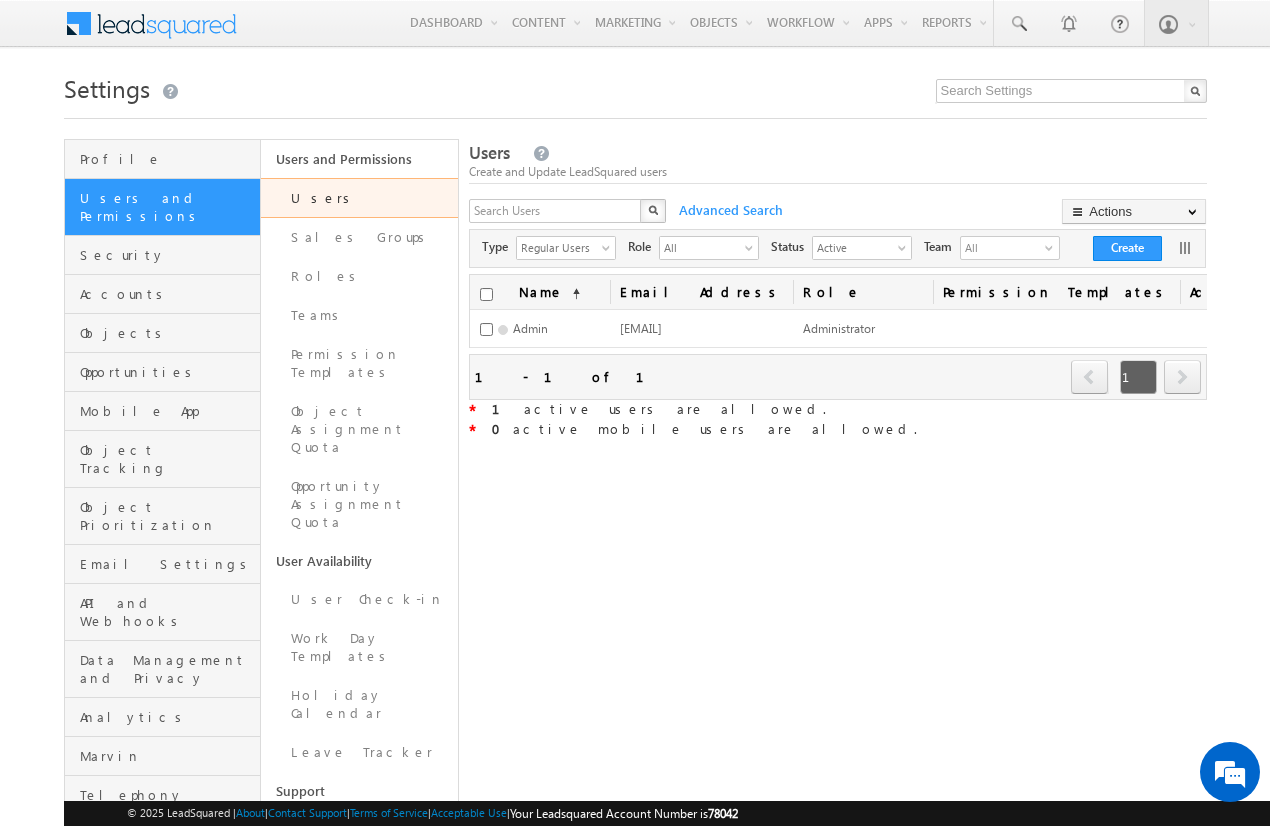 scroll, scrollTop: 0, scrollLeft: 0, axis: both 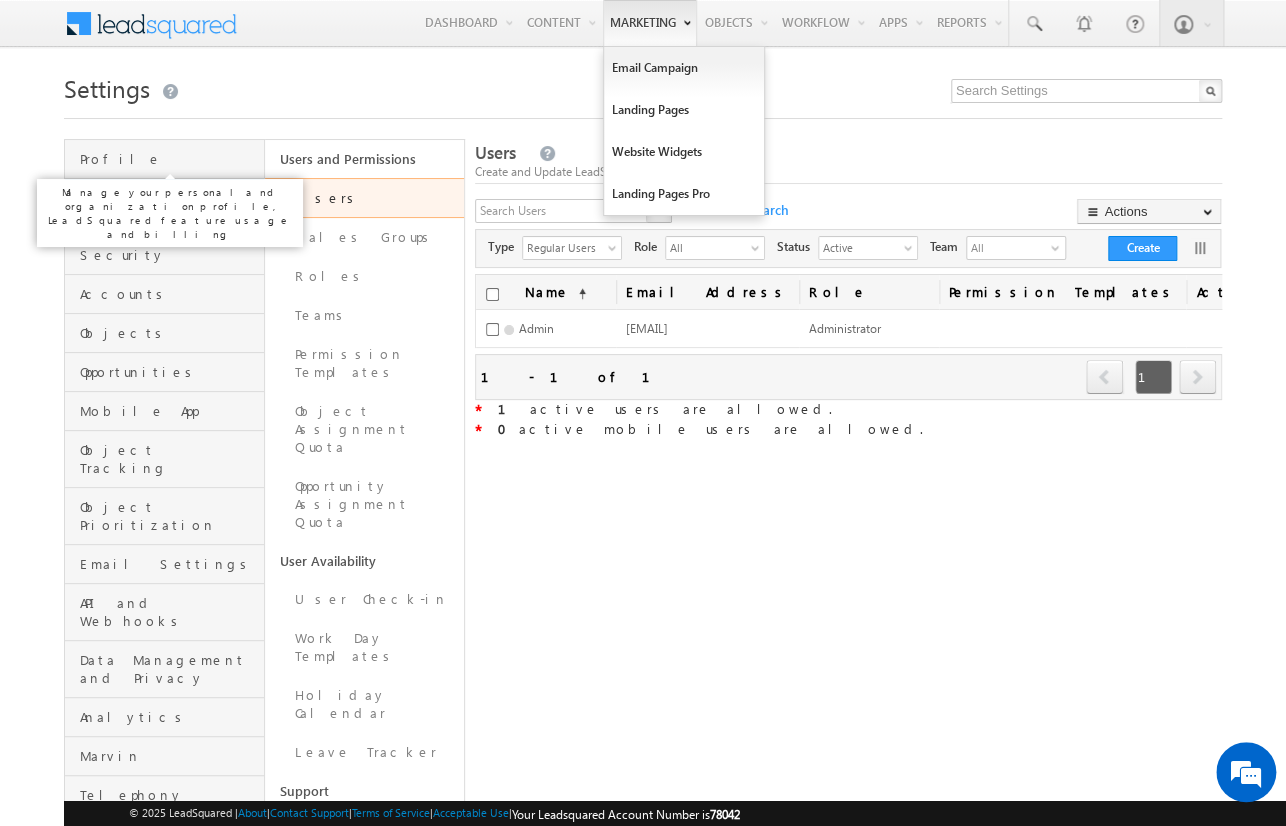 click on "Marketing" at bounding box center (650, 23) 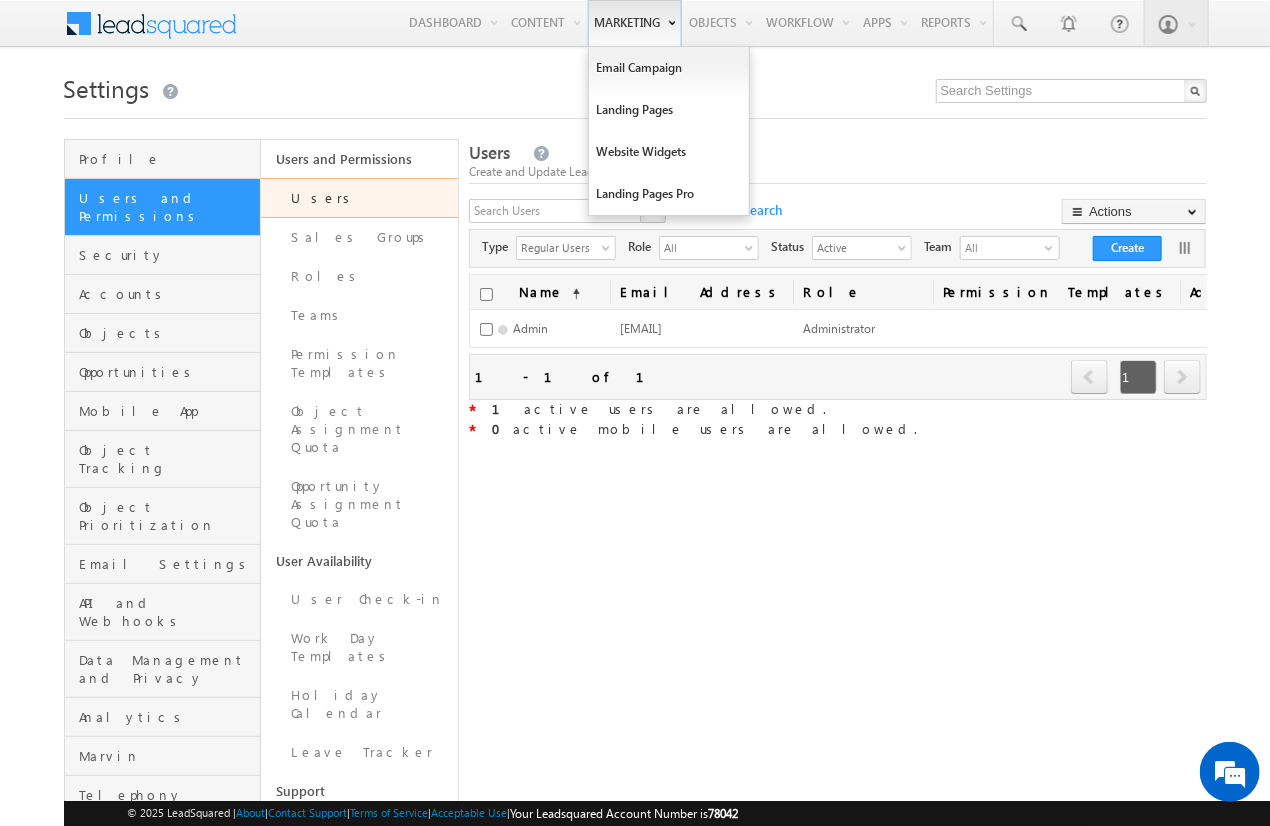 click on "Marketing" at bounding box center (635, 23) 